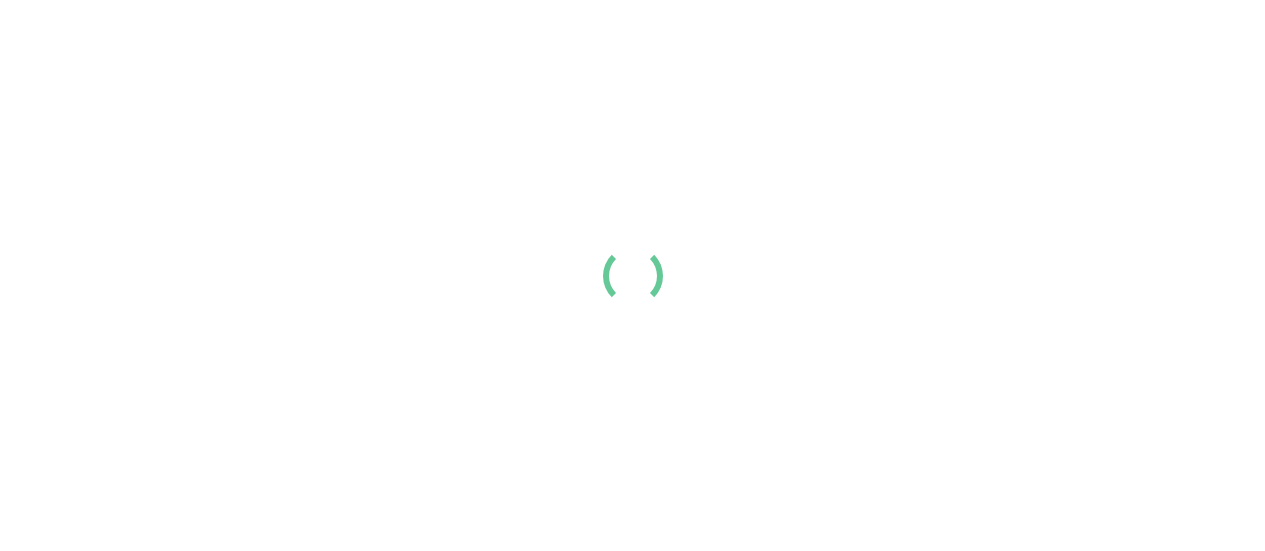 scroll, scrollTop: 0, scrollLeft: 0, axis: both 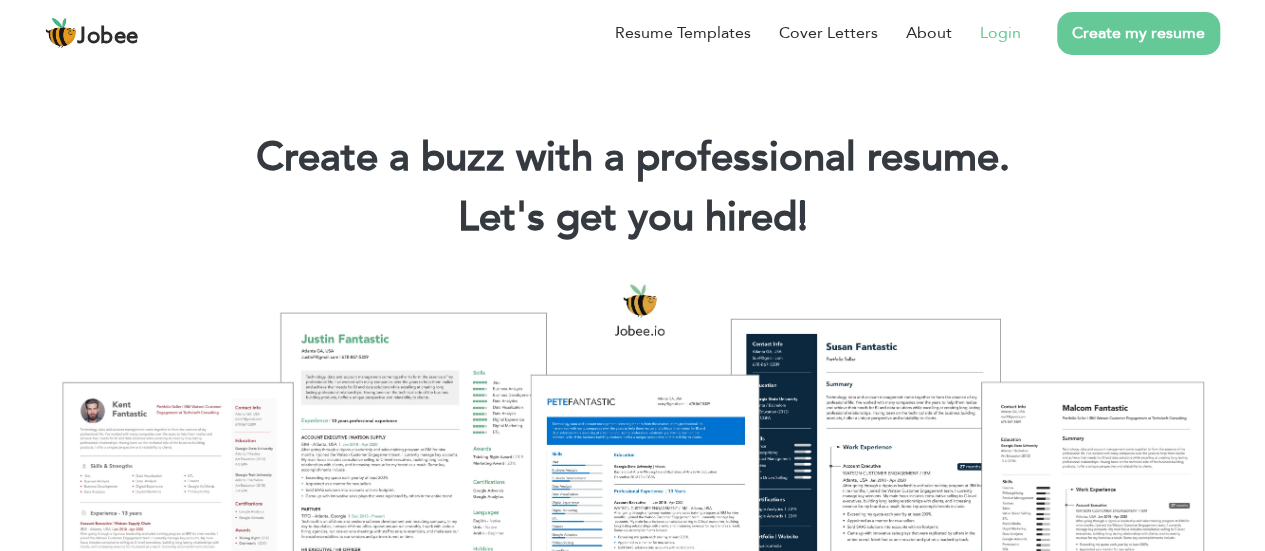 click on "Login" at bounding box center [1000, 33] 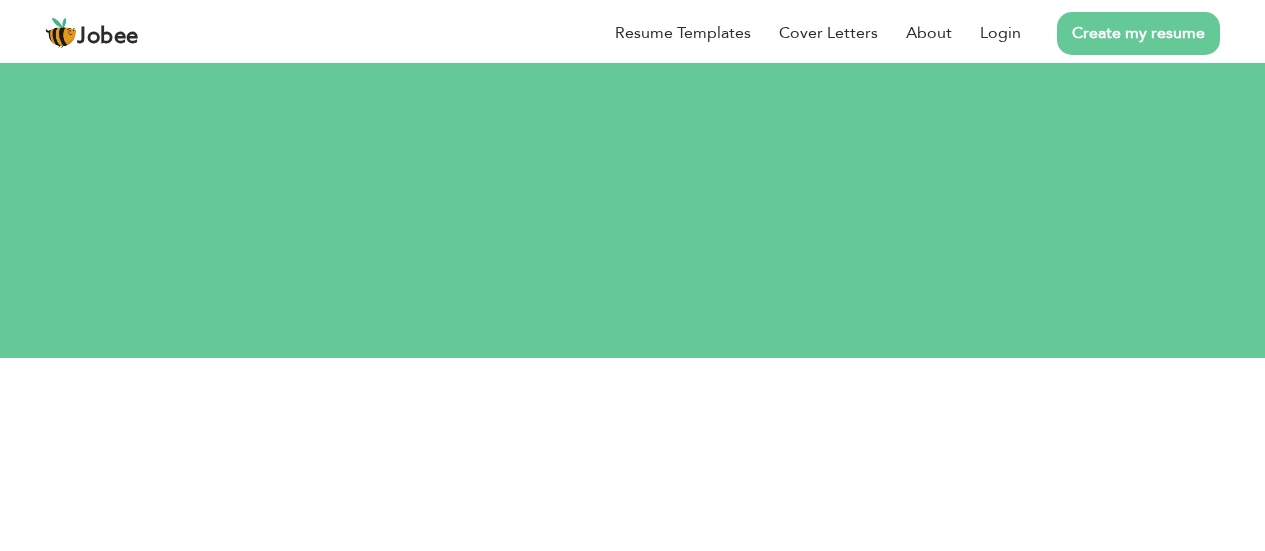 scroll, scrollTop: 0, scrollLeft: 0, axis: both 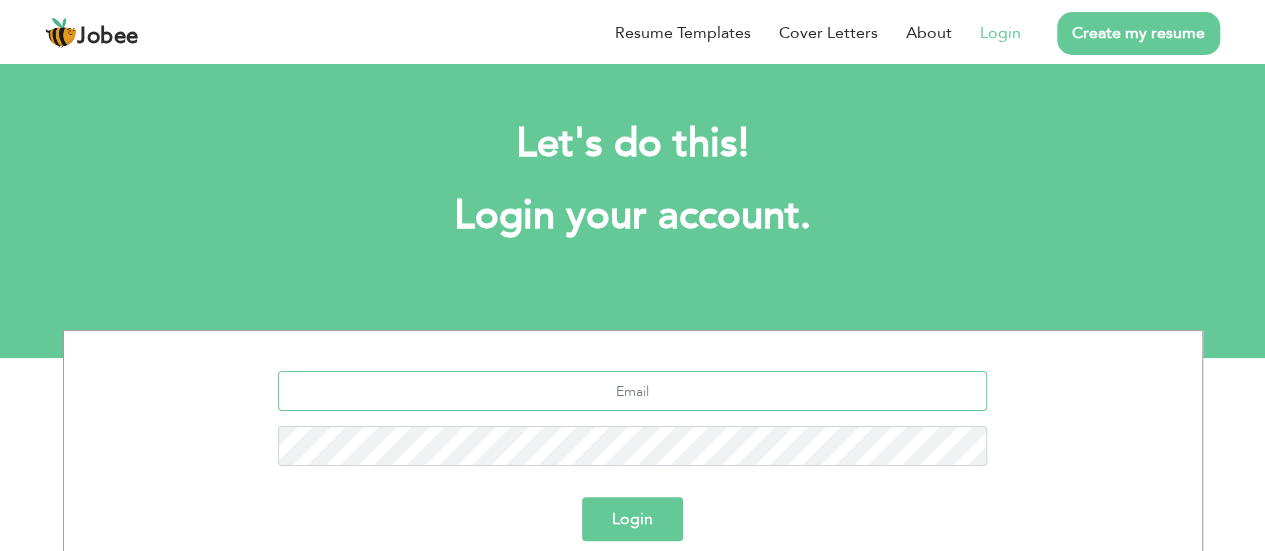 click at bounding box center (632, 391) 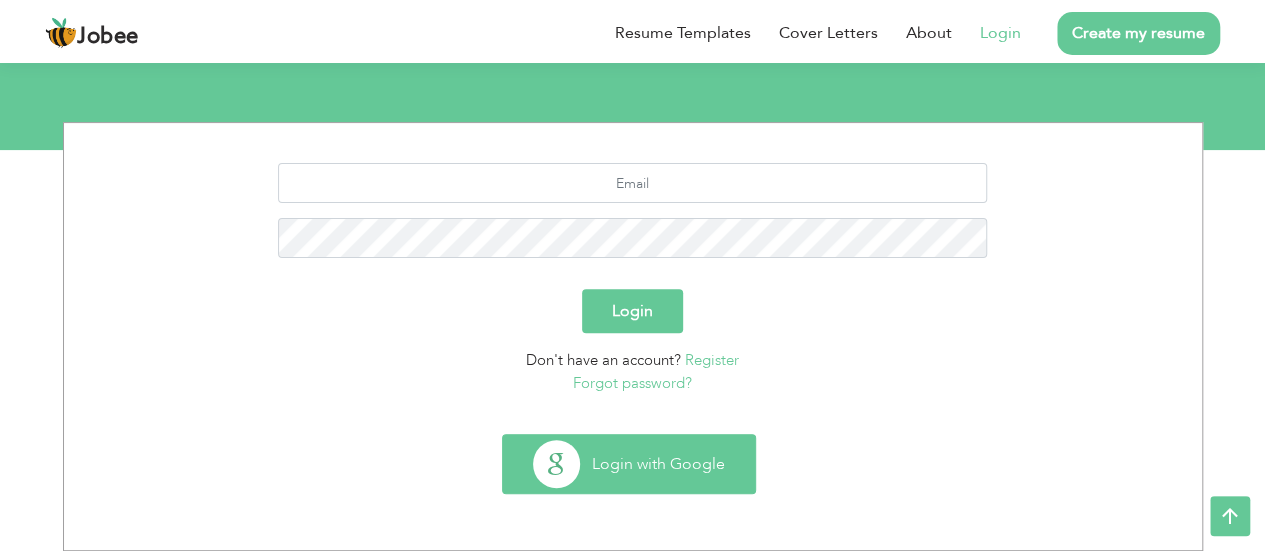 click on "Login with Google" at bounding box center [629, 464] 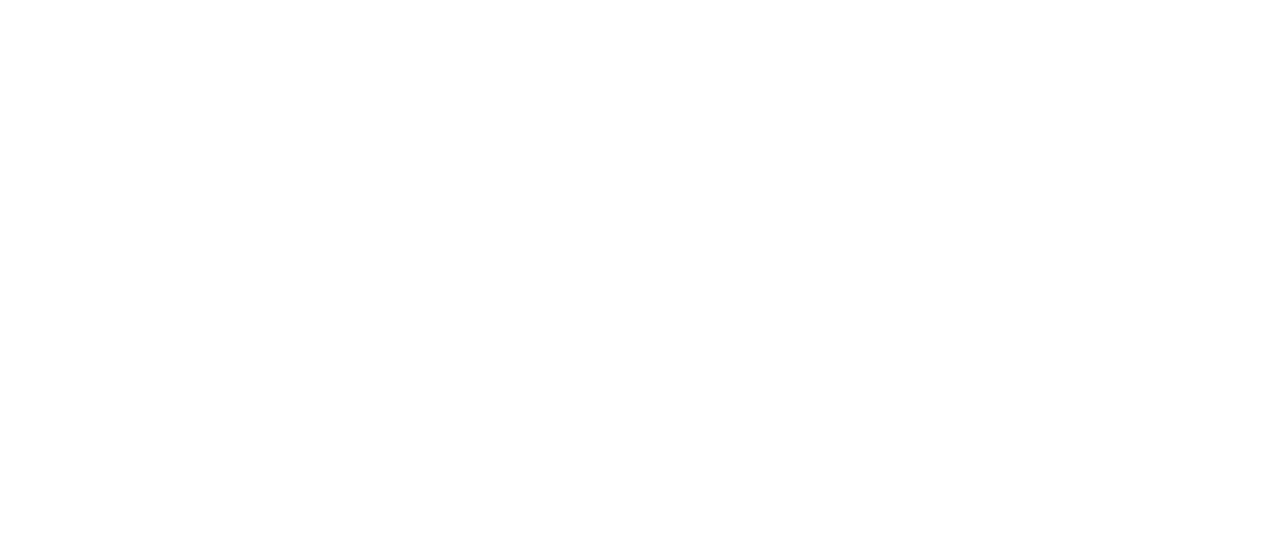 scroll, scrollTop: 0, scrollLeft: 0, axis: both 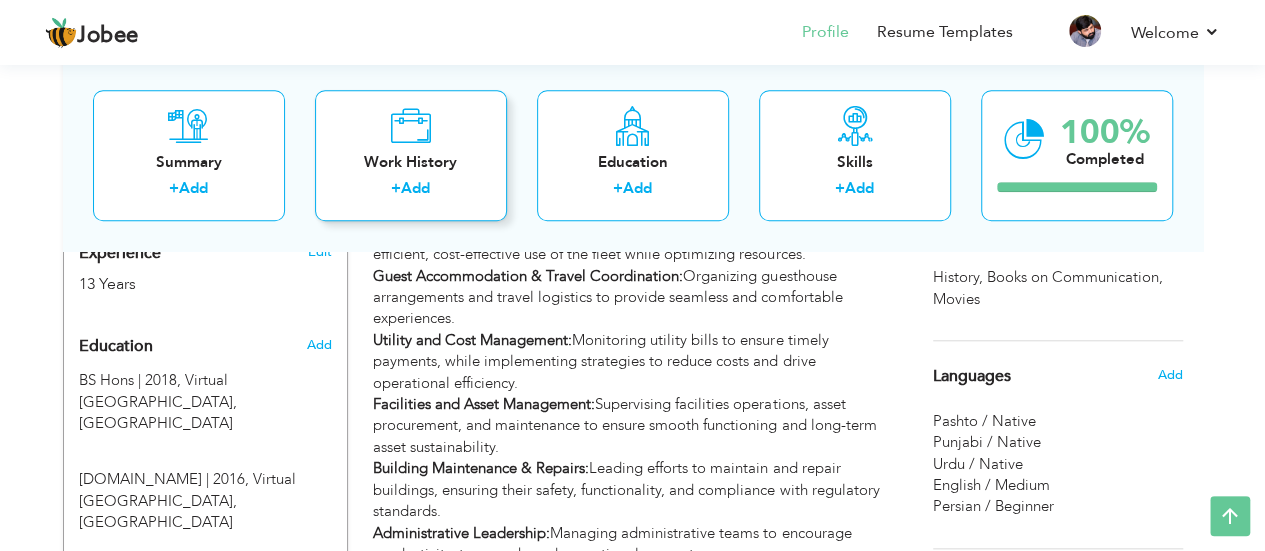click on "+  Add" at bounding box center (411, 192) 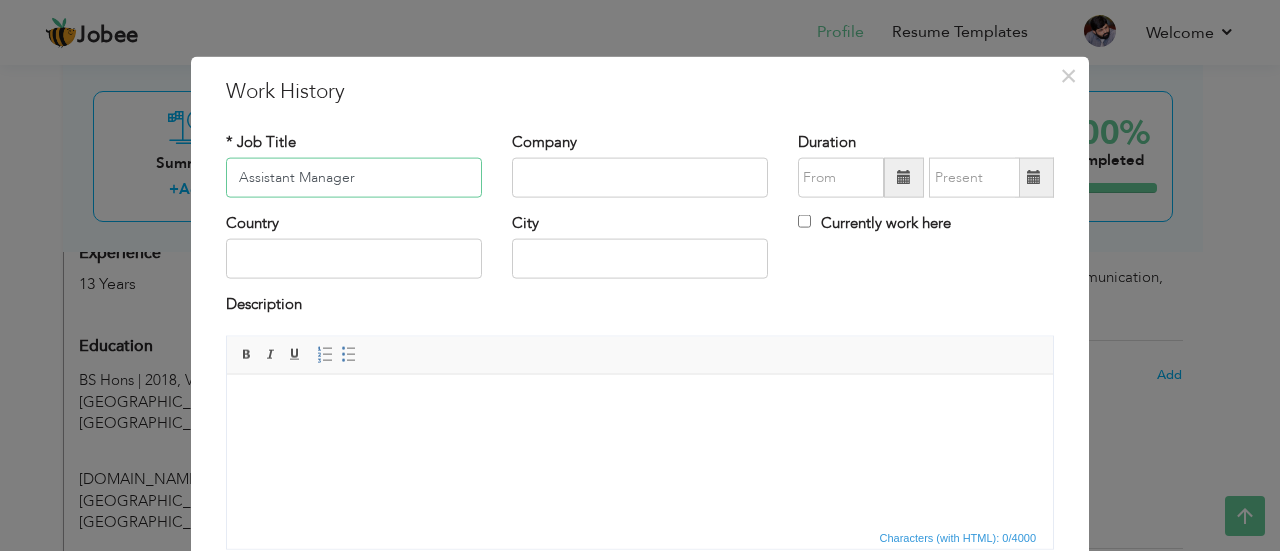 click on "Assistant Manager" at bounding box center [354, 178] 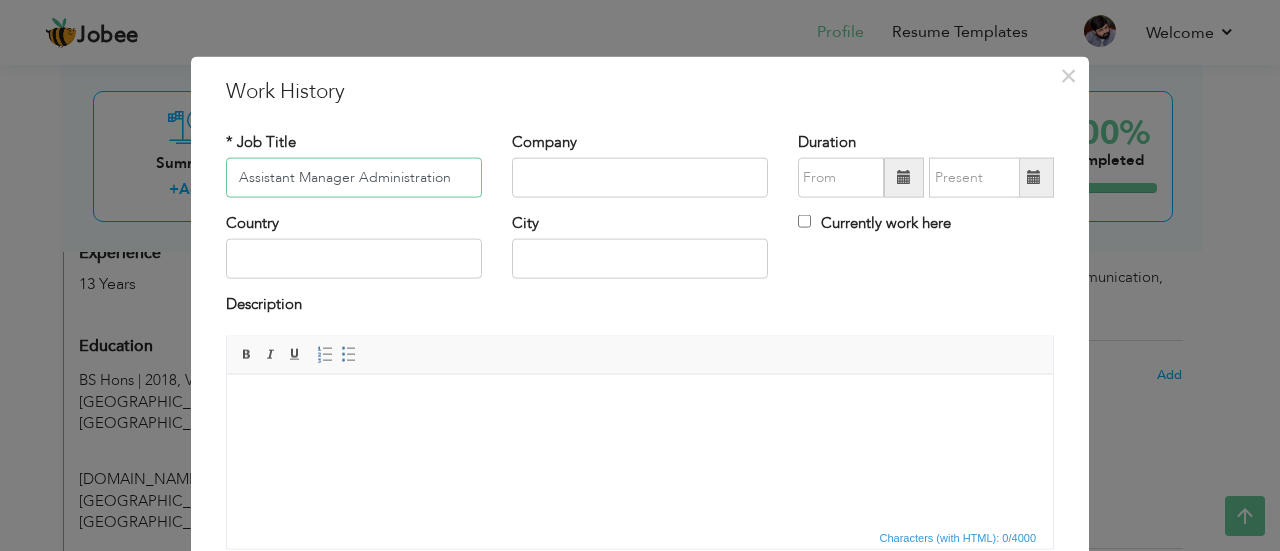 type on "Assistant Manager Administration" 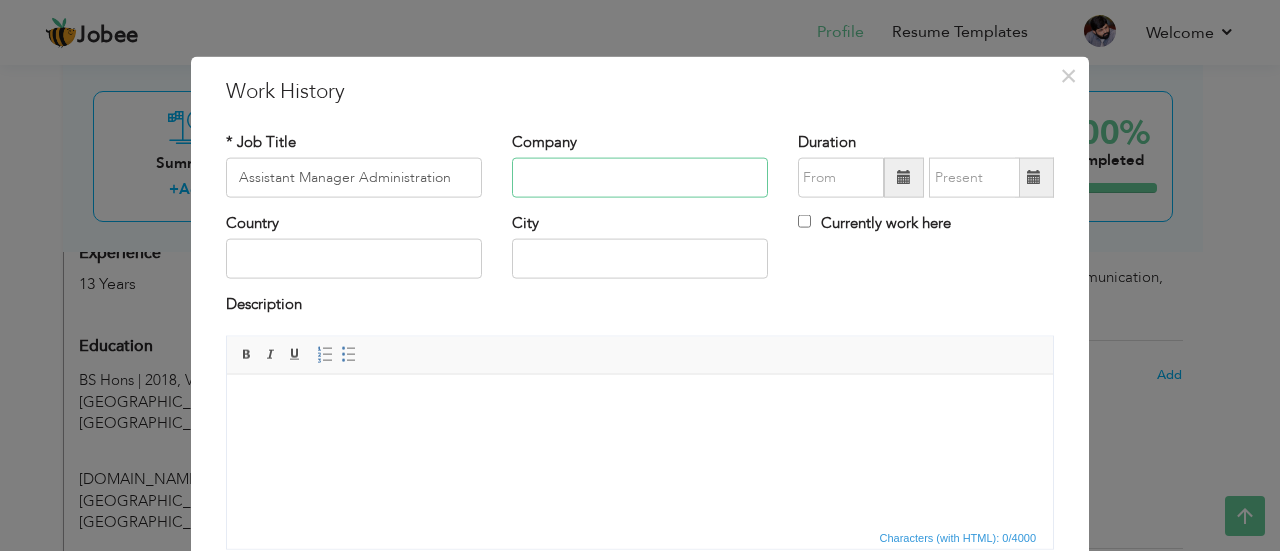 click at bounding box center (640, 178) 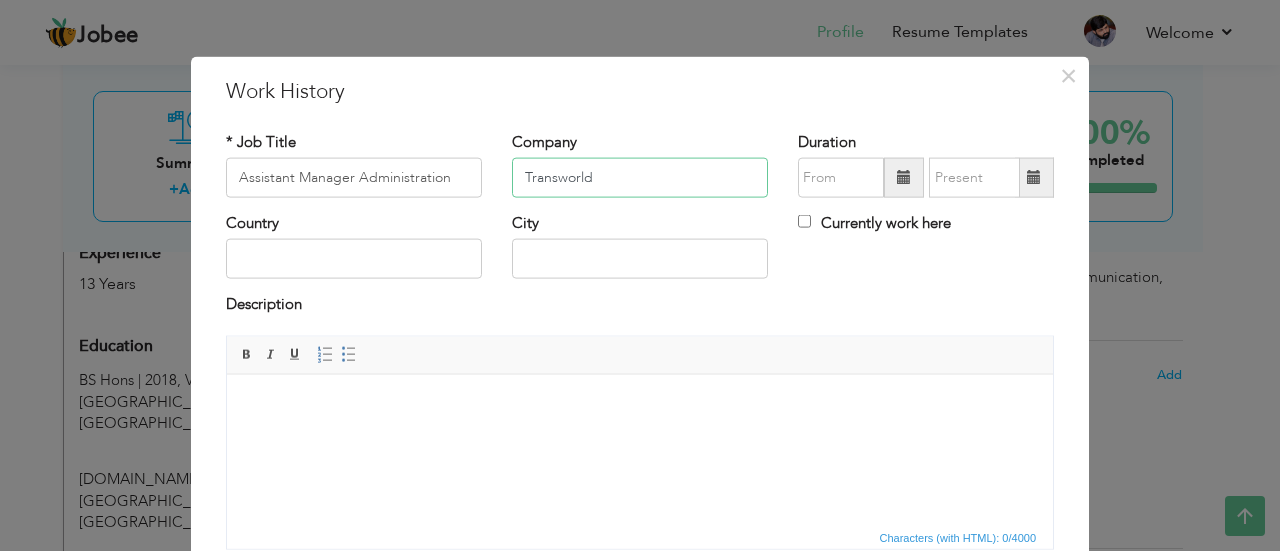 type on "Transworld" 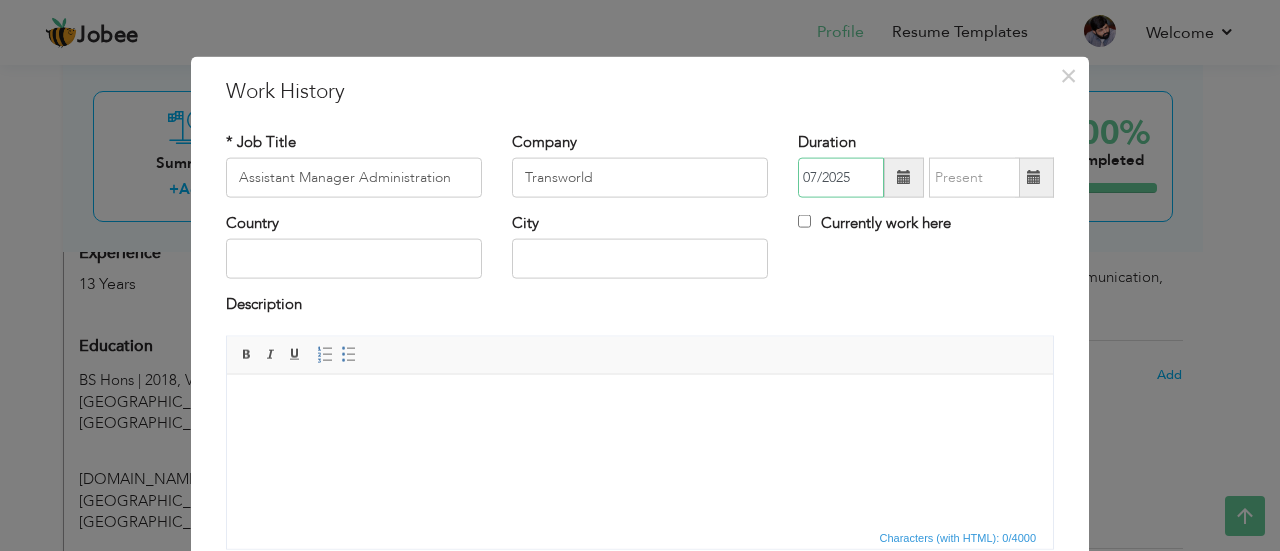 click on "07/2025" at bounding box center (841, 178) 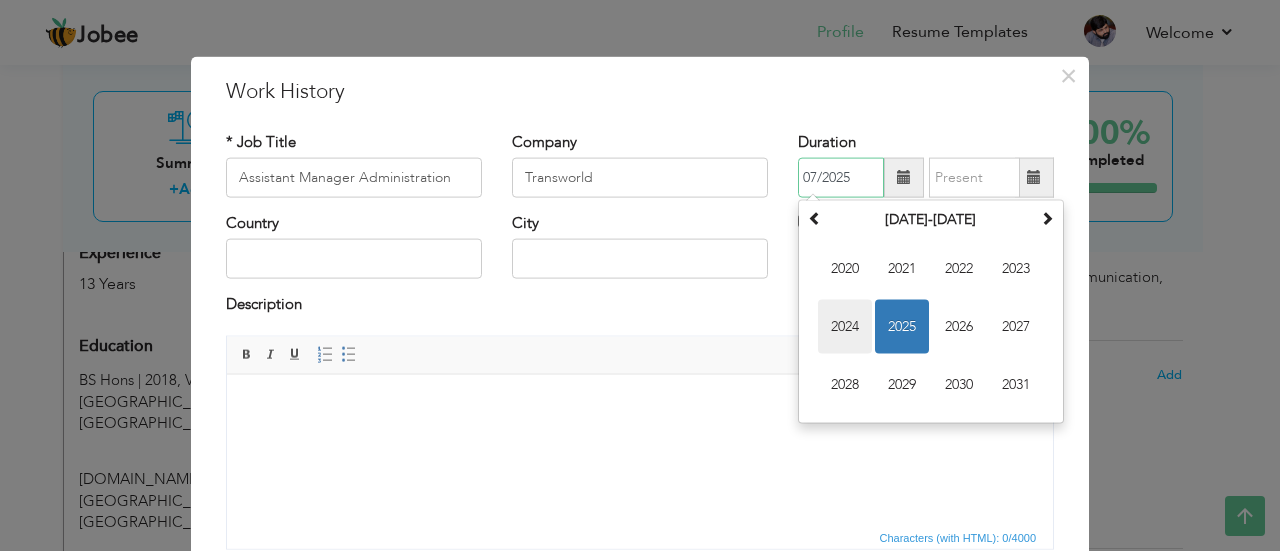 click on "2024" at bounding box center [845, 327] 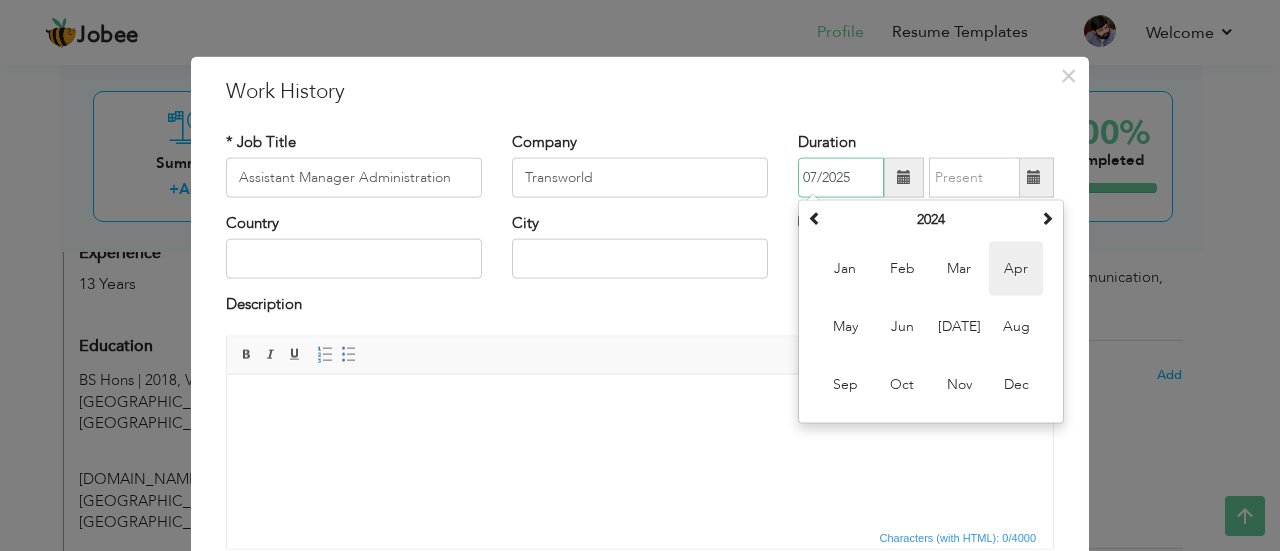 click on "Apr" at bounding box center (1016, 269) 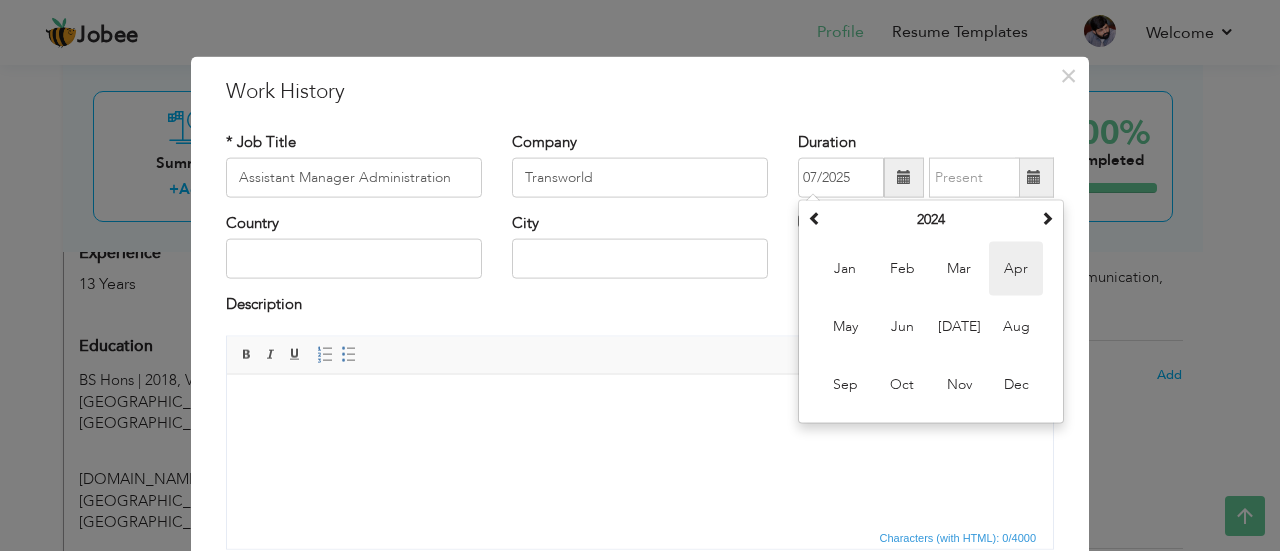 type on "04/2024" 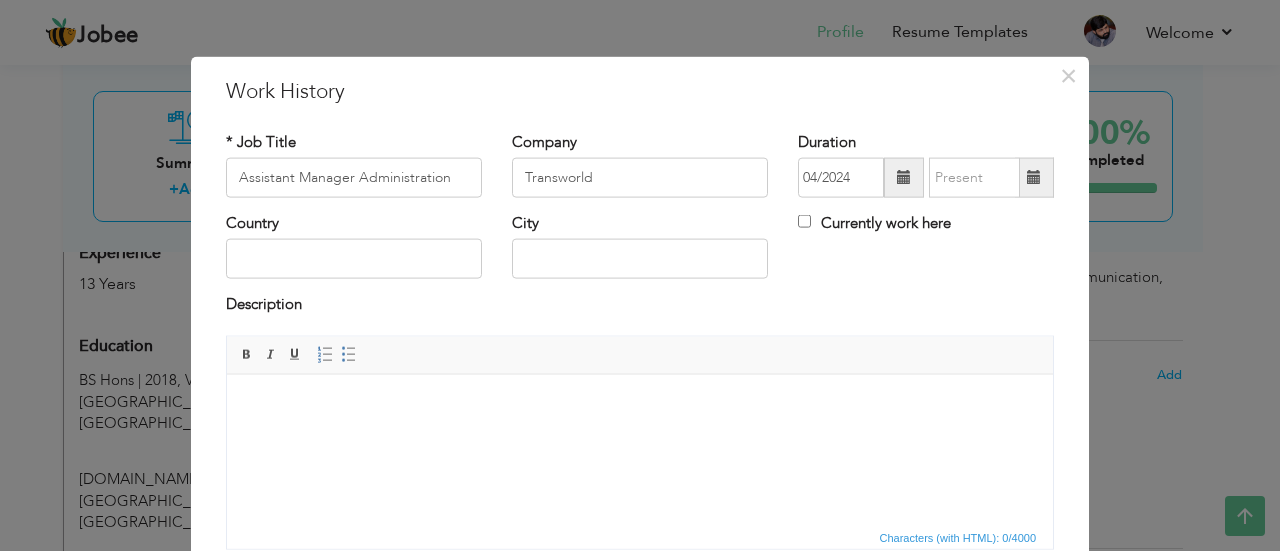 click on "Currently work here" at bounding box center [874, 223] 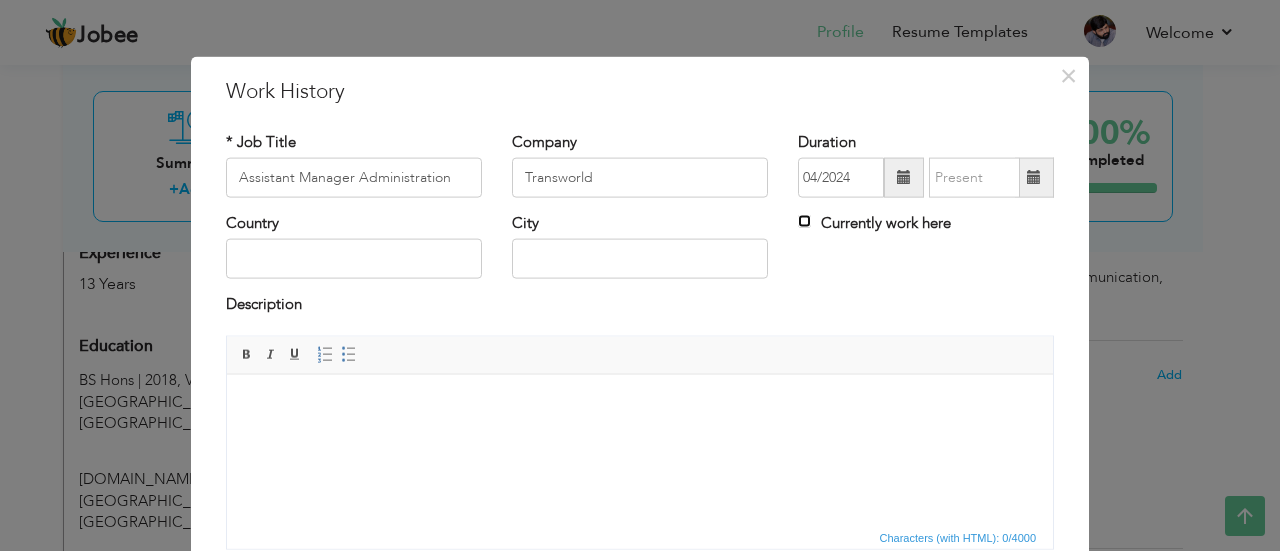 click on "Currently work here" at bounding box center [804, 221] 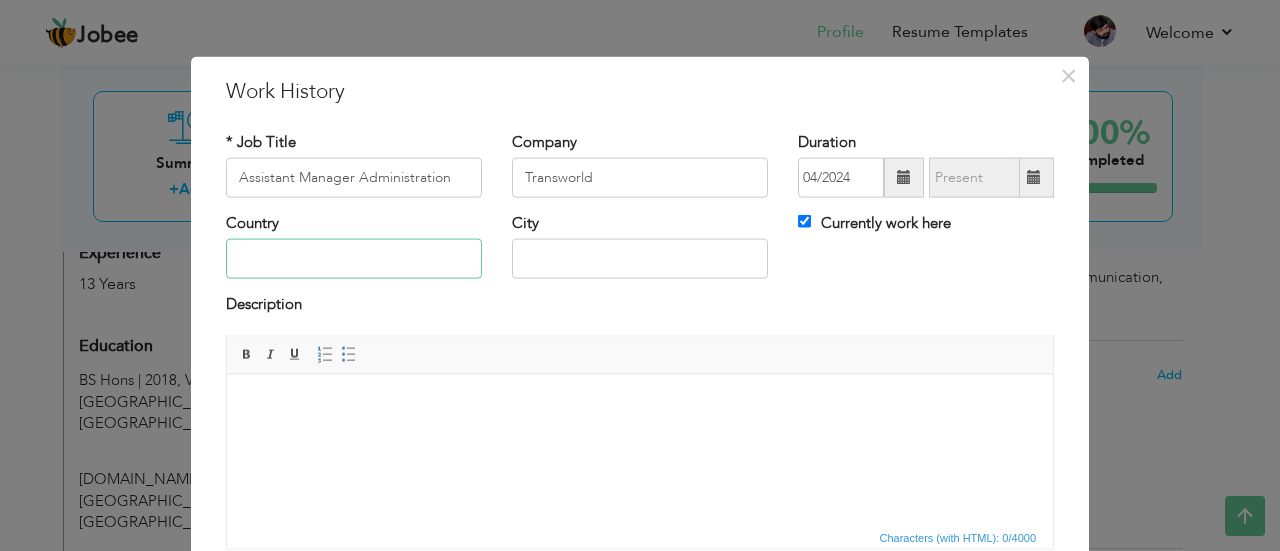 click at bounding box center (354, 259) 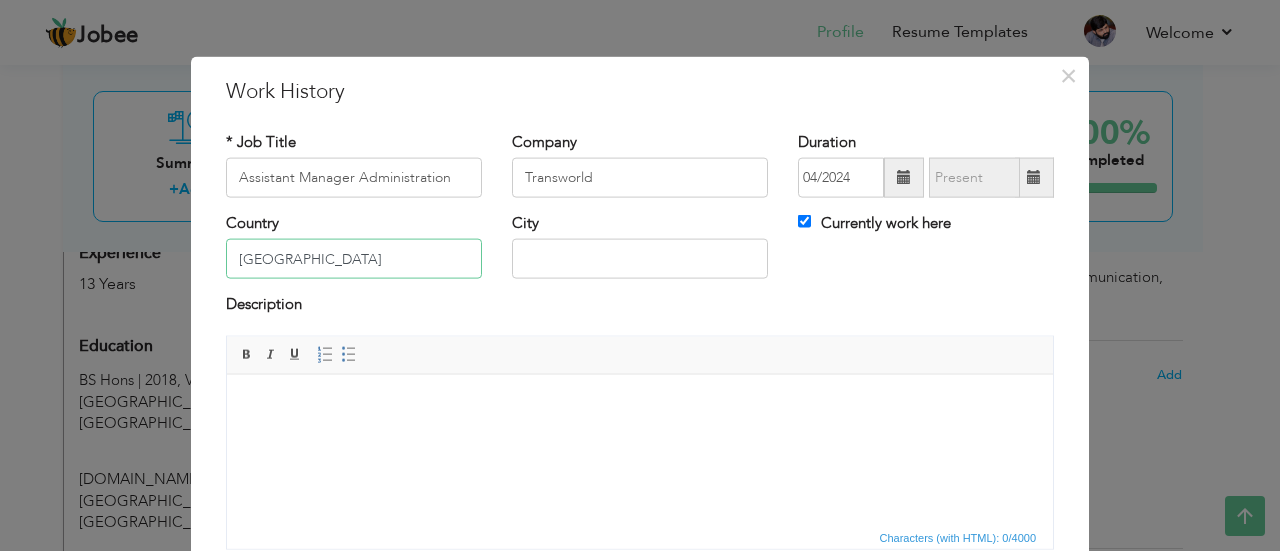 type on "[GEOGRAPHIC_DATA]" 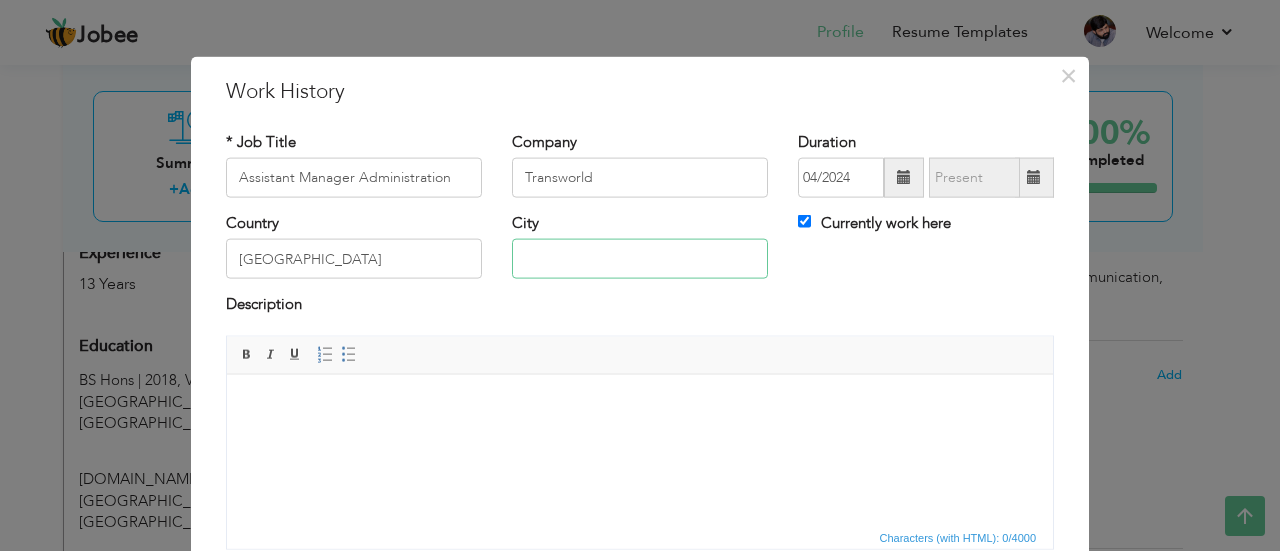 click at bounding box center [640, 259] 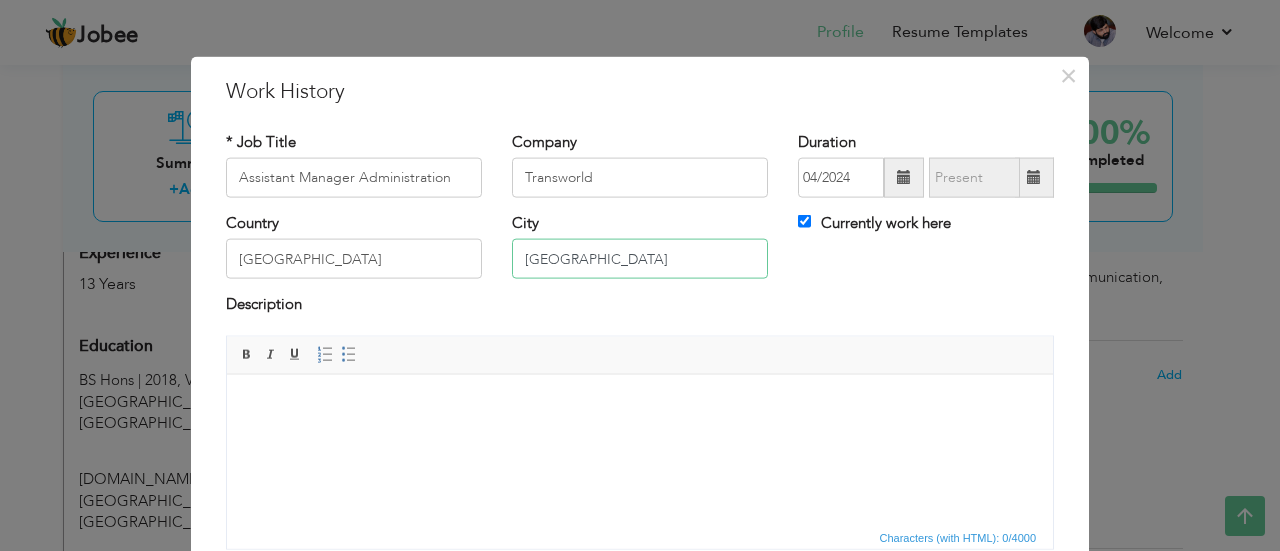 type on "[GEOGRAPHIC_DATA]" 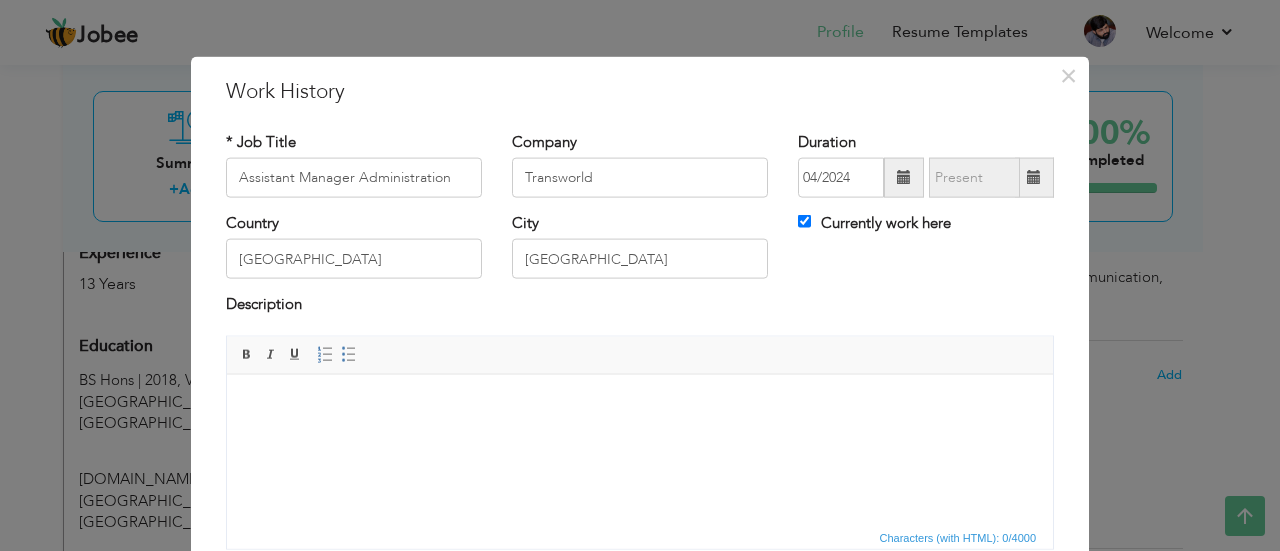 click at bounding box center (640, 404) 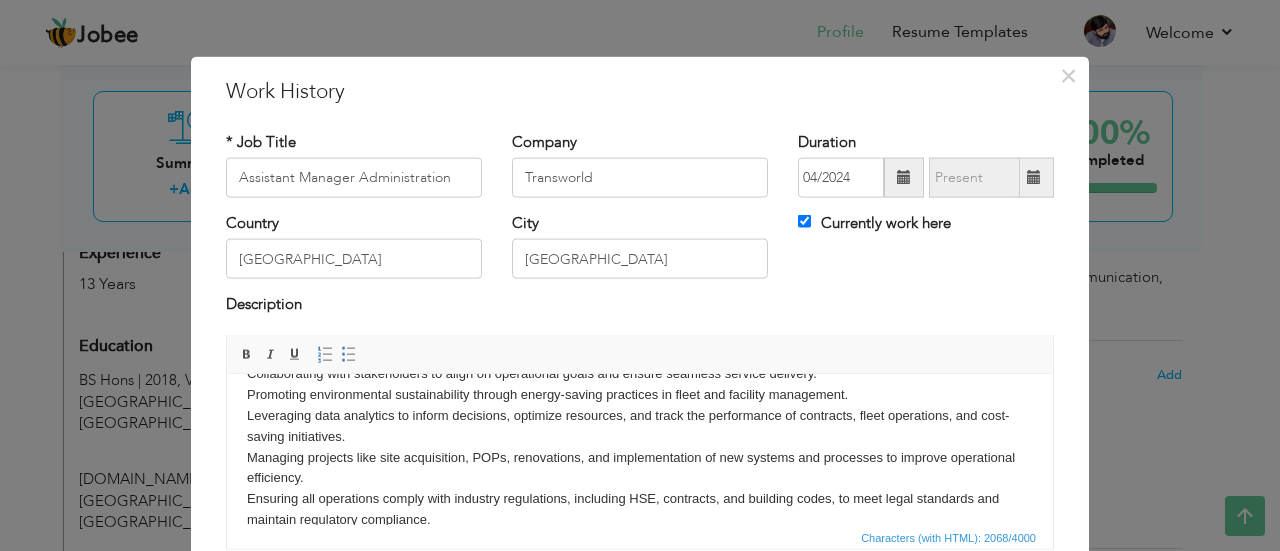 scroll, scrollTop: 368, scrollLeft: 0, axis: vertical 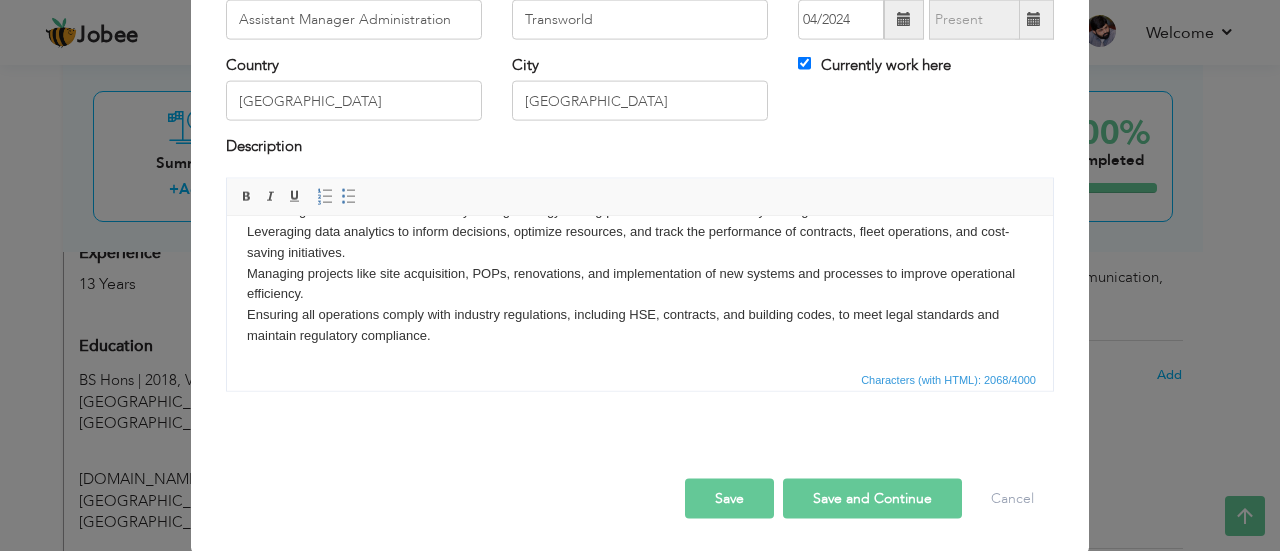 click on "Save" at bounding box center [729, 498] 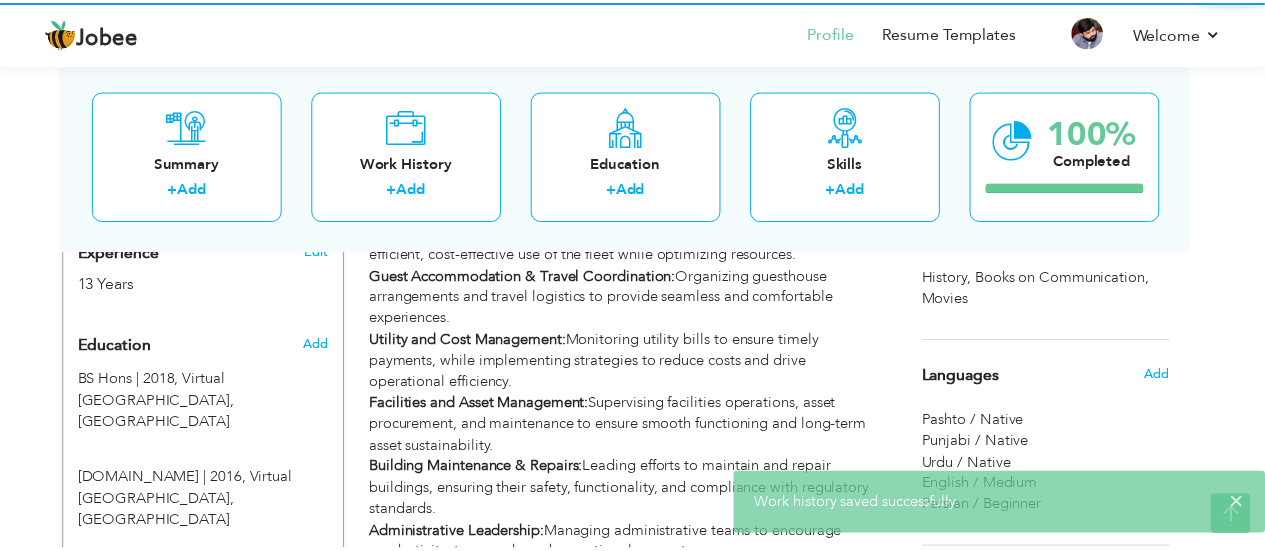scroll, scrollTop: 0, scrollLeft: 0, axis: both 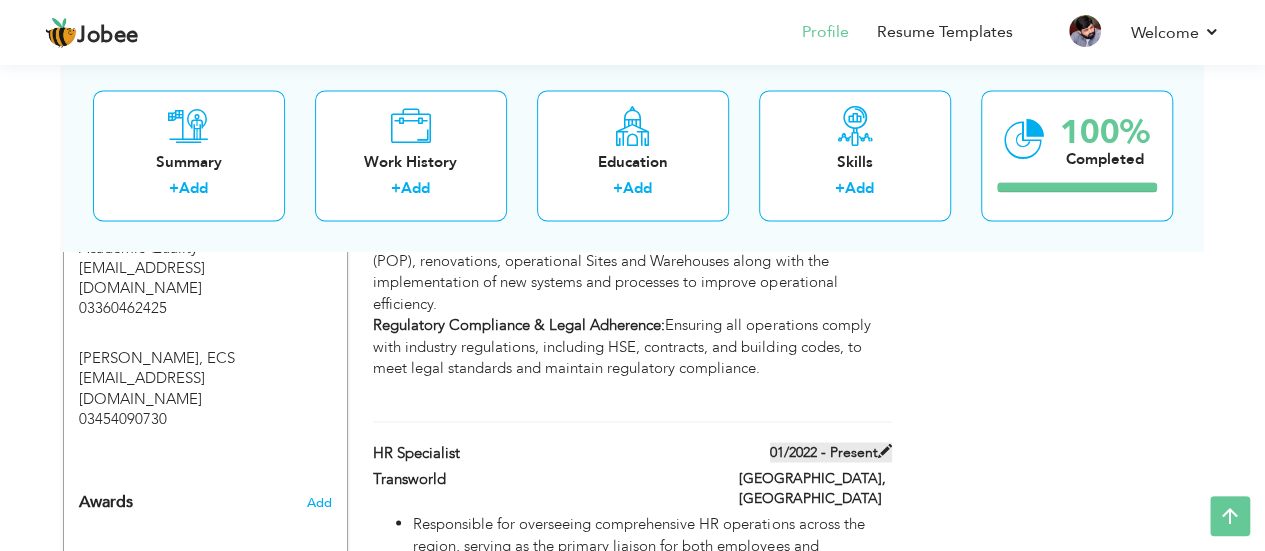 click at bounding box center (885, 450) 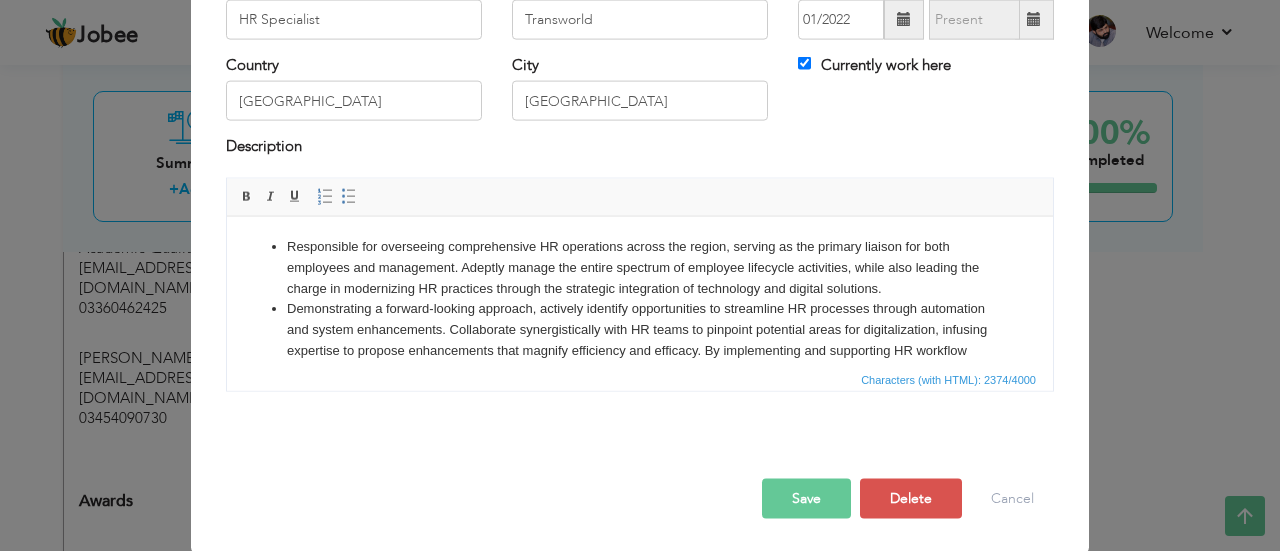 scroll, scrollTop: 0, scrollLeft: 0, axis: both 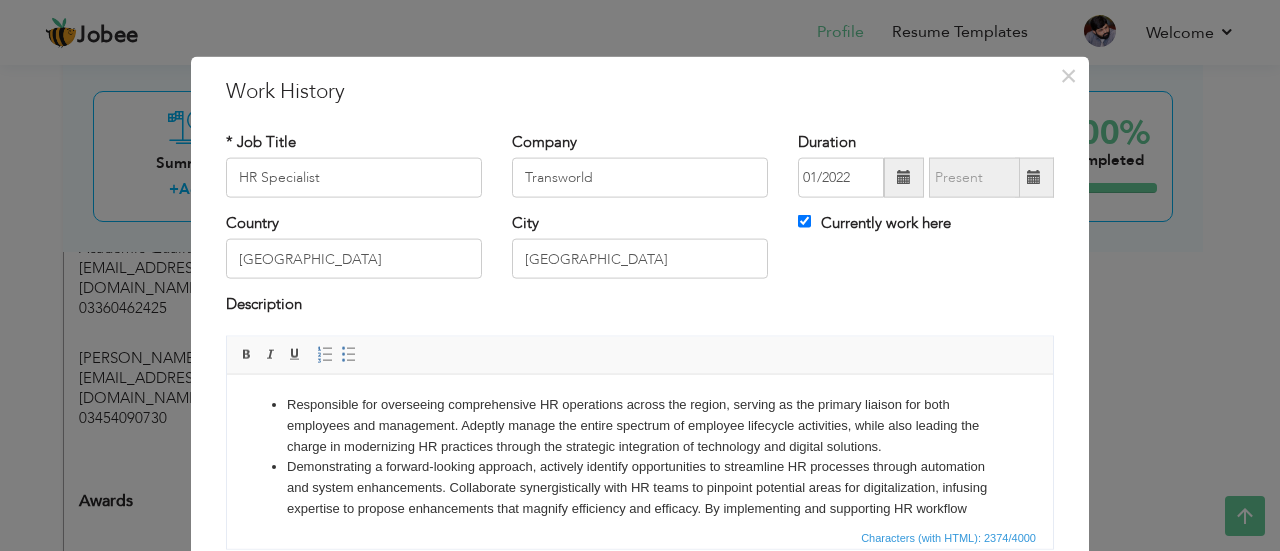click on "Currently work here" at bounding box center (874, 223) 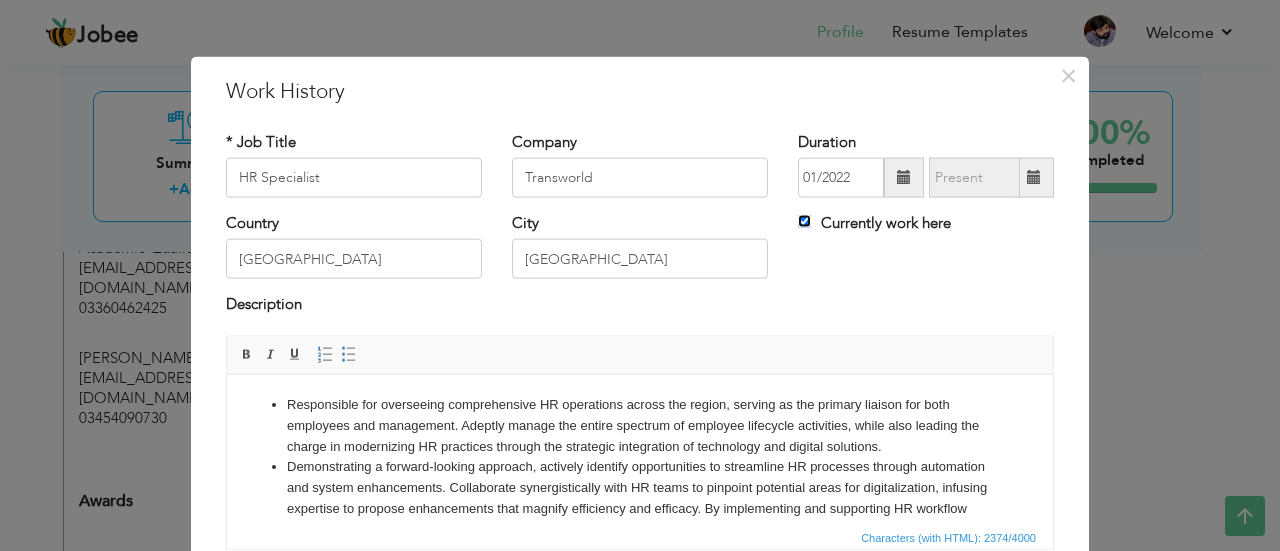 click on "Currently work here" at bounding box center [804, 221] 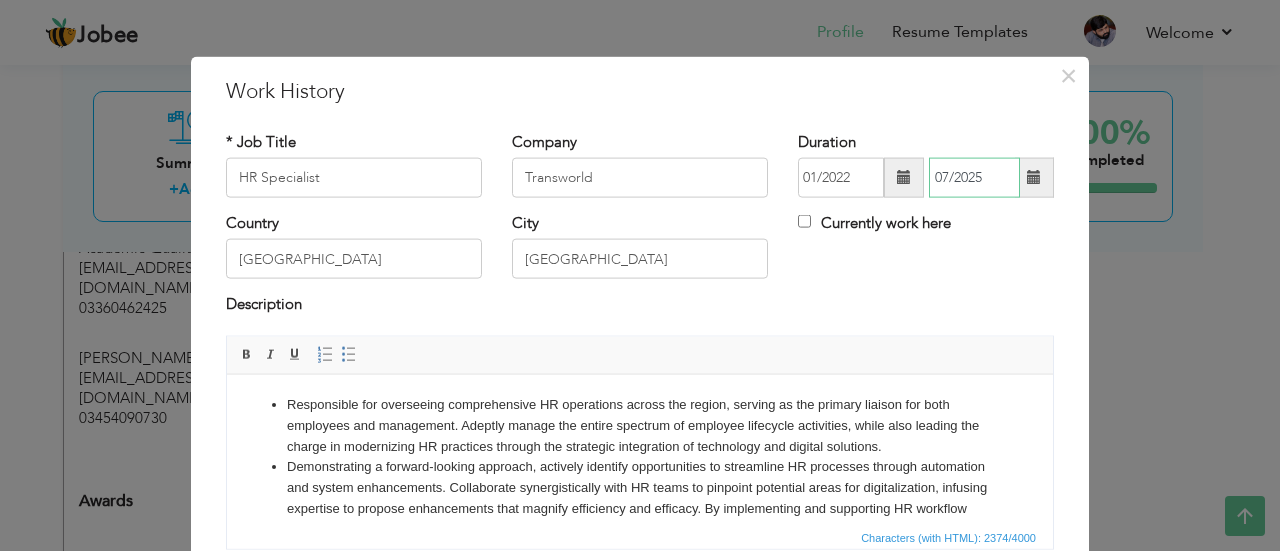 click on "07/2025" at bounding box center [974, 178] 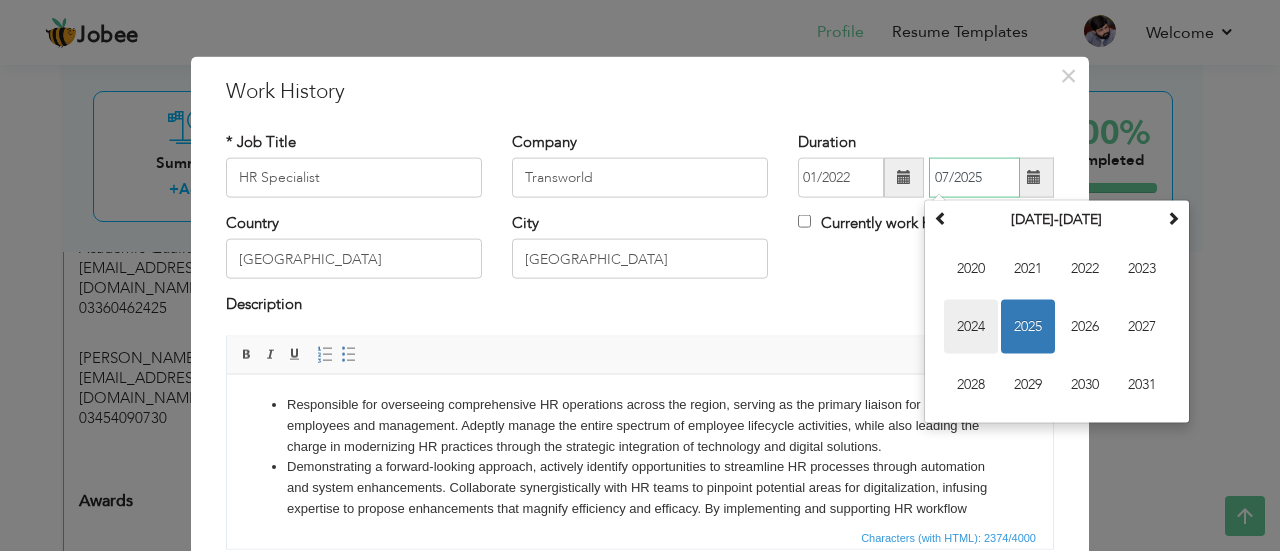 click on "2024" at bounding box center (971, 327) 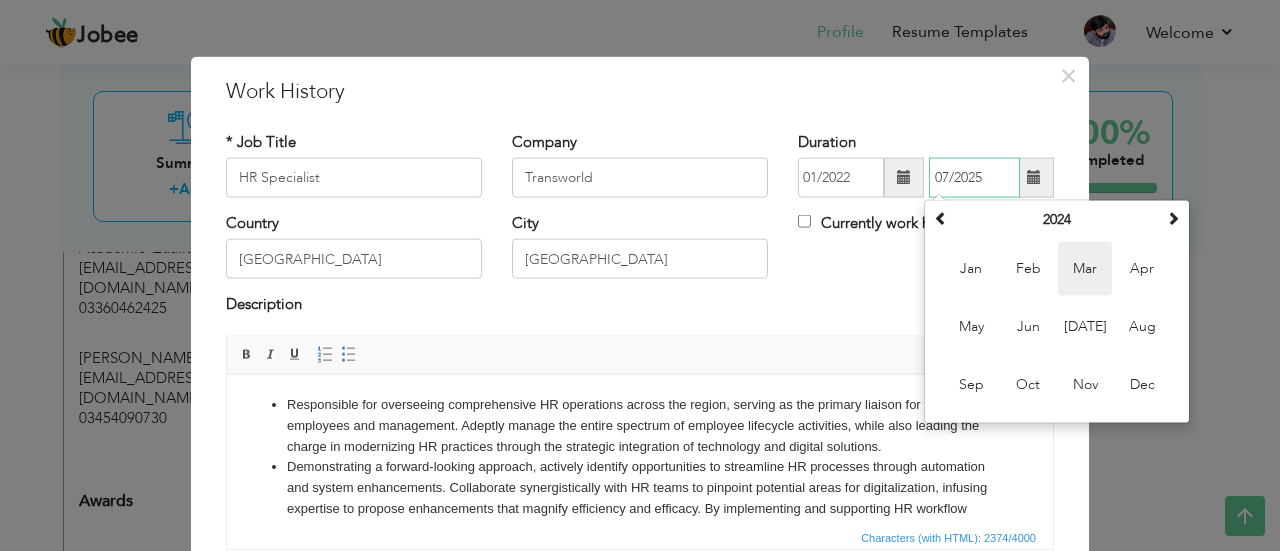 click on "Mar" at bounding box center (1085, 269) 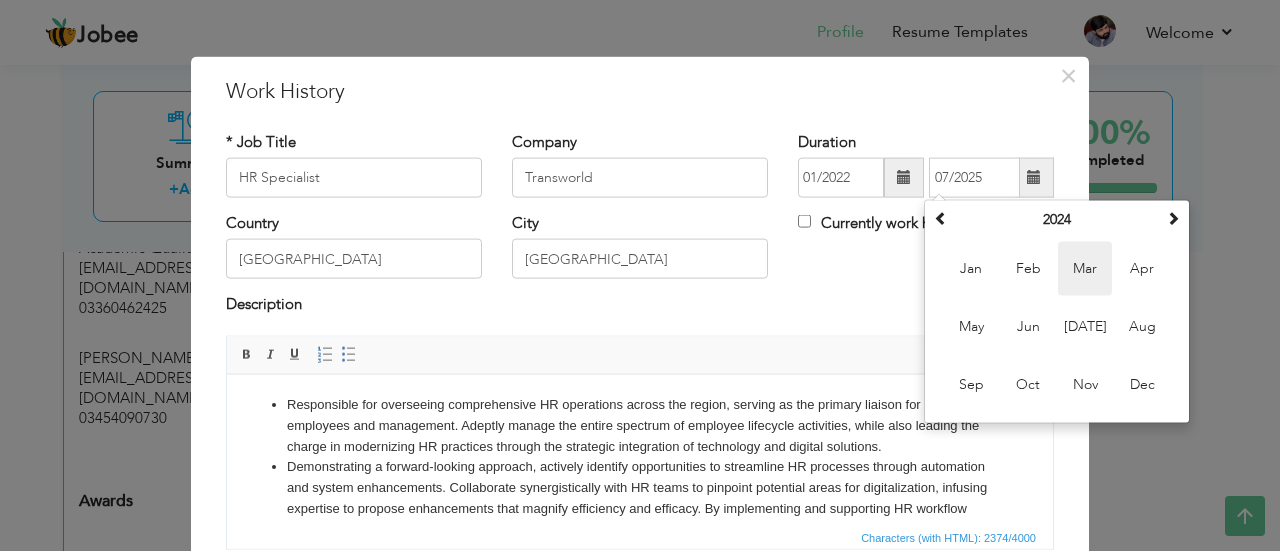 type on "03/2024" 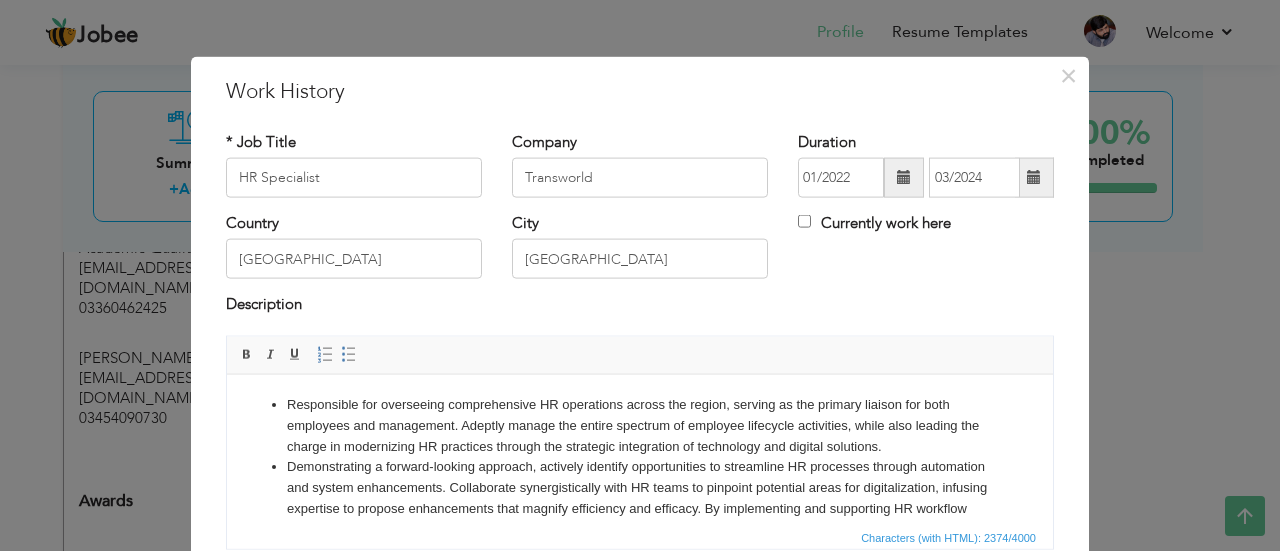 click at bounding box center [1034, 177] 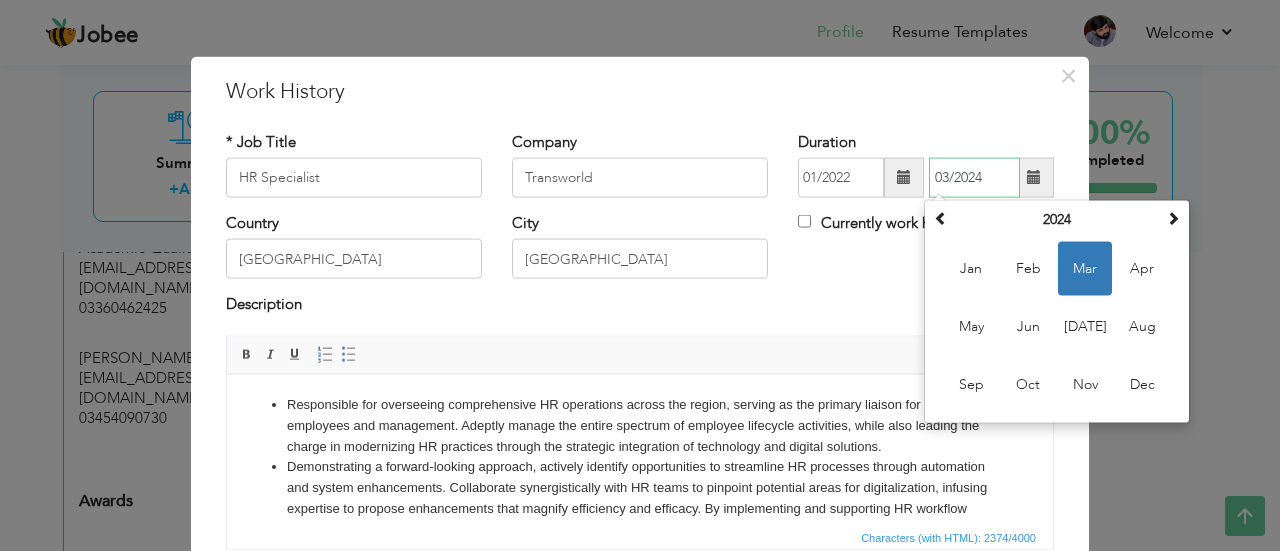 click on "Mar" at bounding box center (1085, 269) 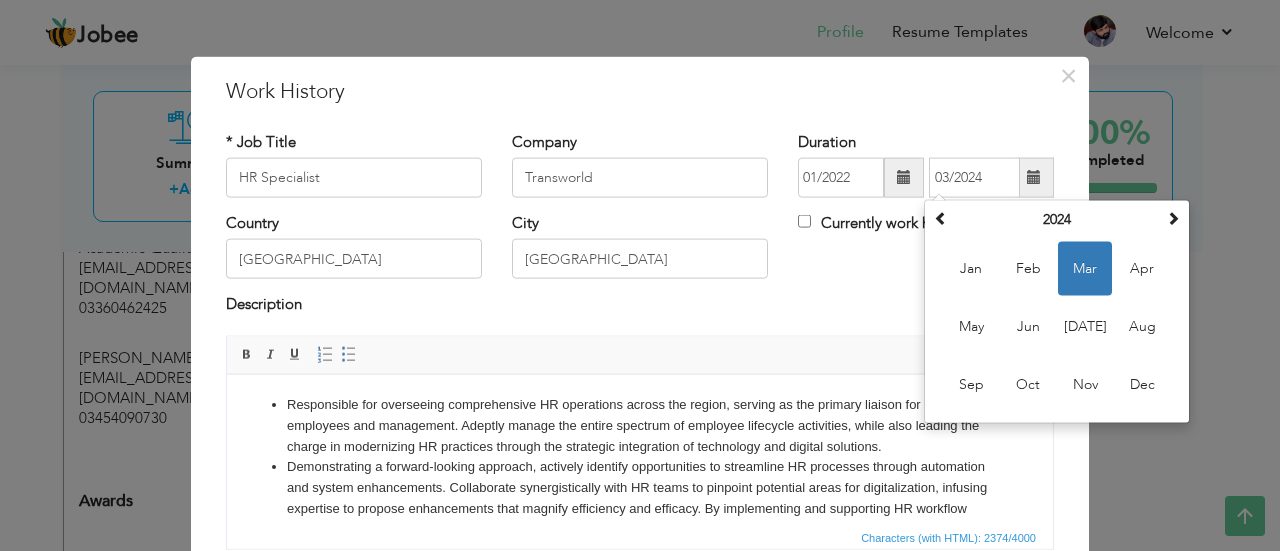 click on "×
Work History
* Job Title
HR Specialist
Company
Transworld
Duration 01/2022 03/2024 Su" at bounding box center [640, 383] 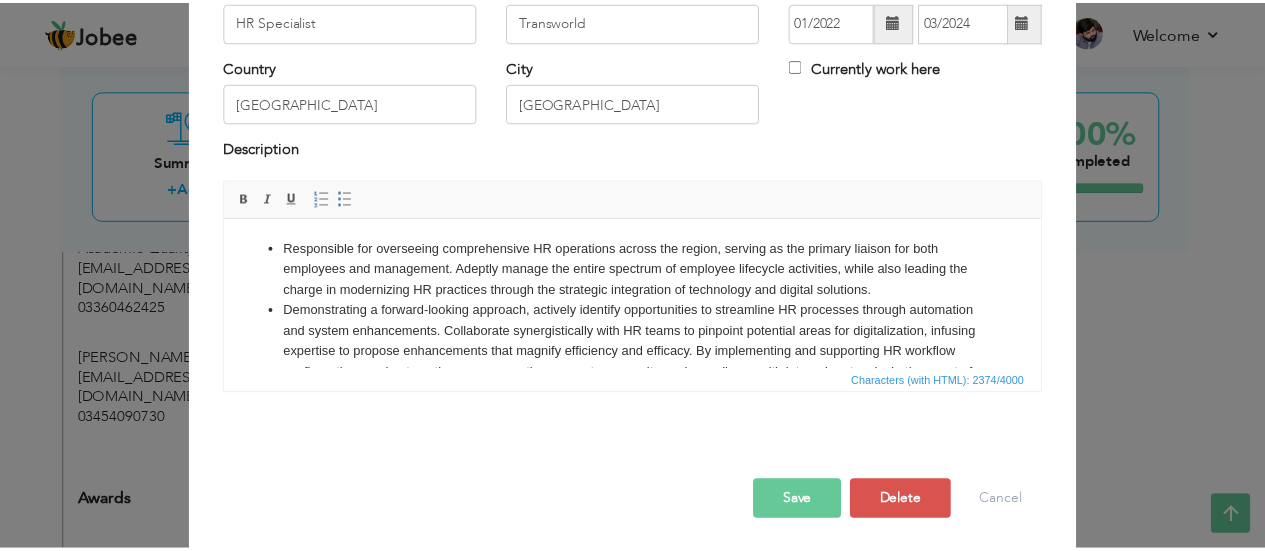 scroll, scrollTop: 158, scrollLeft: 0, axis: vertical 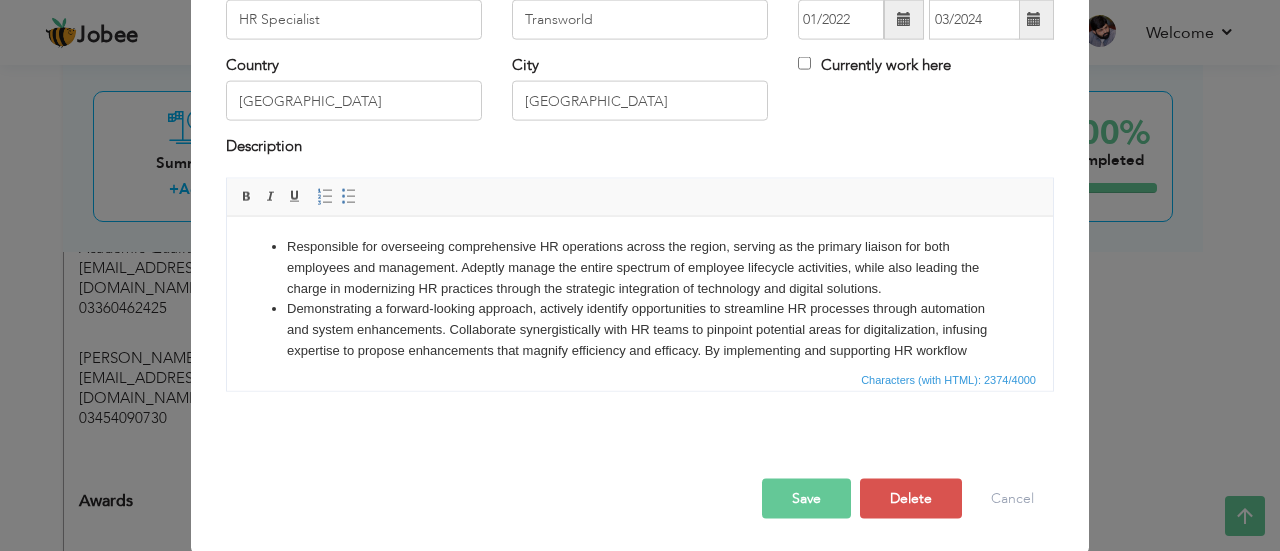 click on "Save" at bounding box center (806, 498) 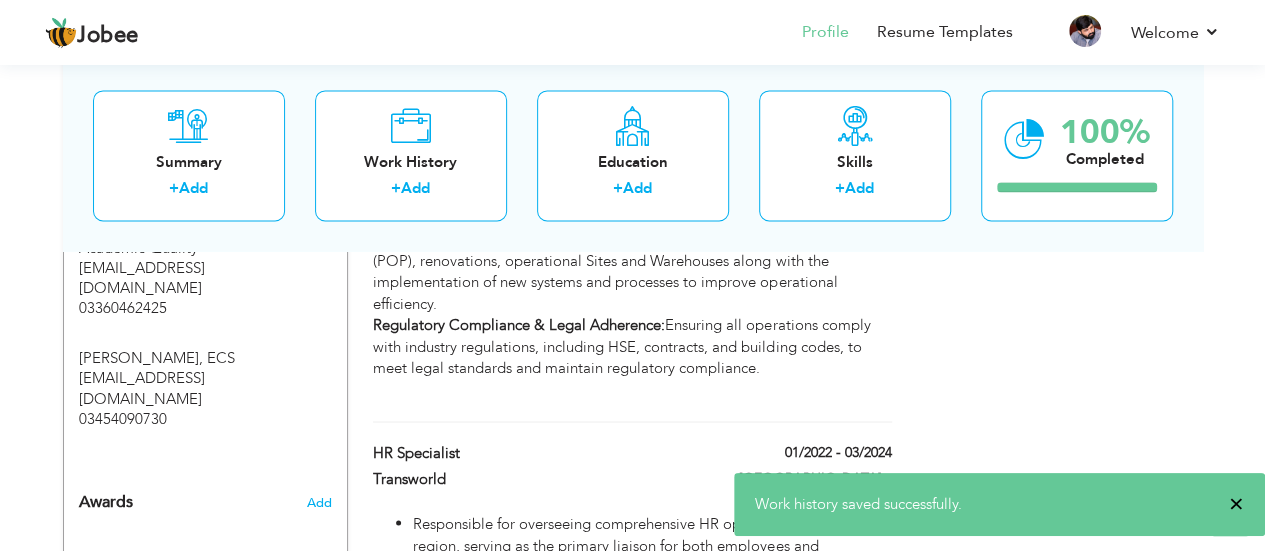 click on "×" at bounding box center [1236, 504] 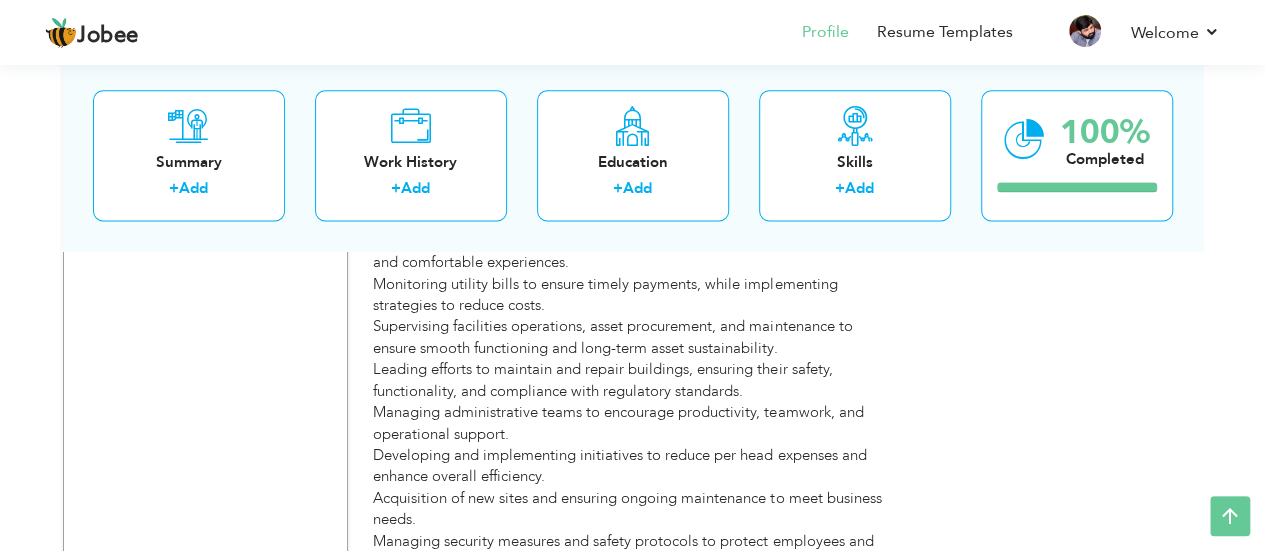 scroll, scrollTop: 5608, scrollLeft: 0, axis: vertical 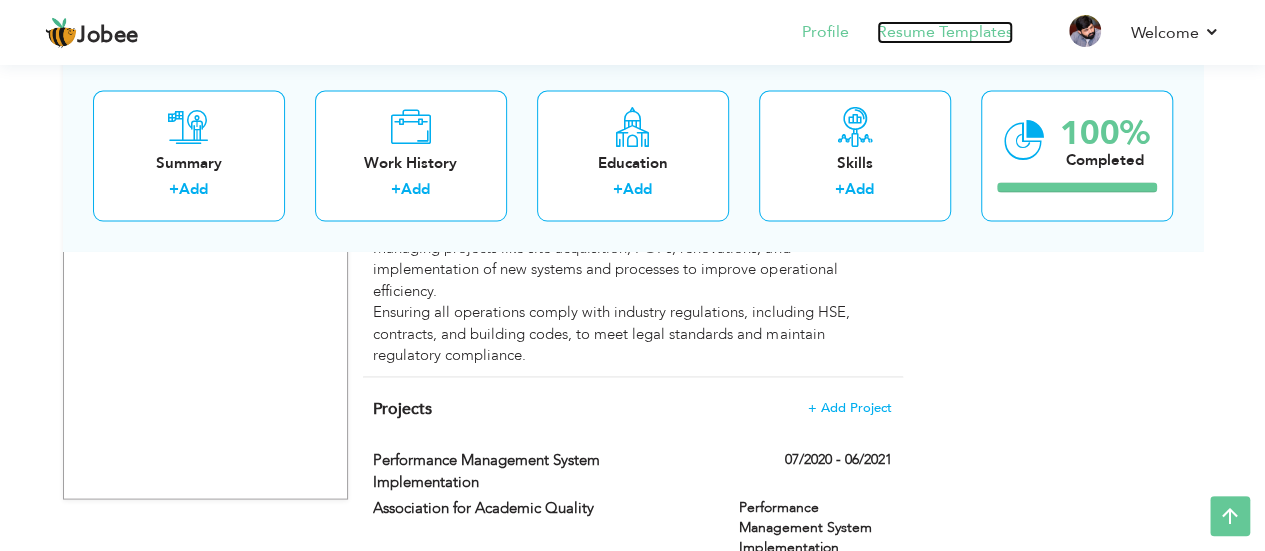 click on "Resume Templates" at bounding box center [945, 32] 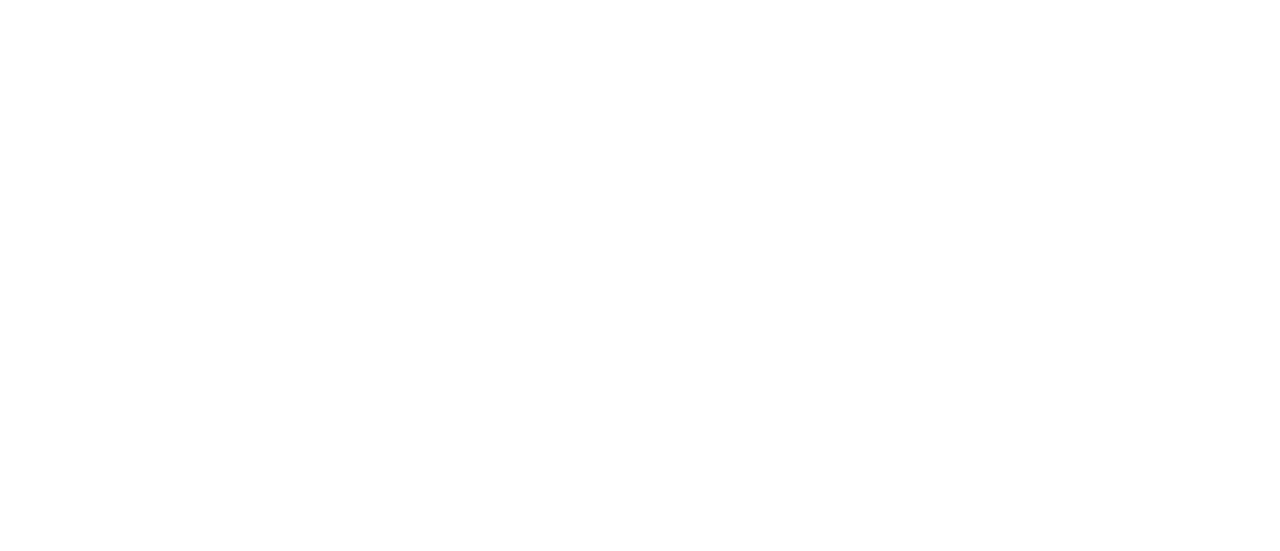 scroll, scrollTop: 0, scrollLeft: 0, axis: both 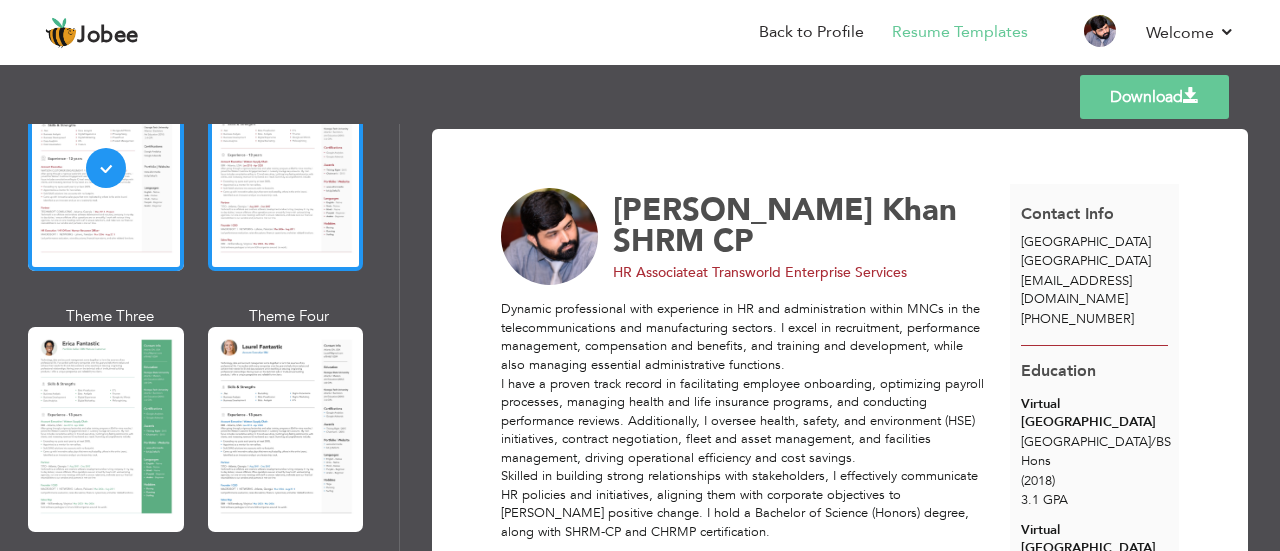 click at bounding box center [286, 168] 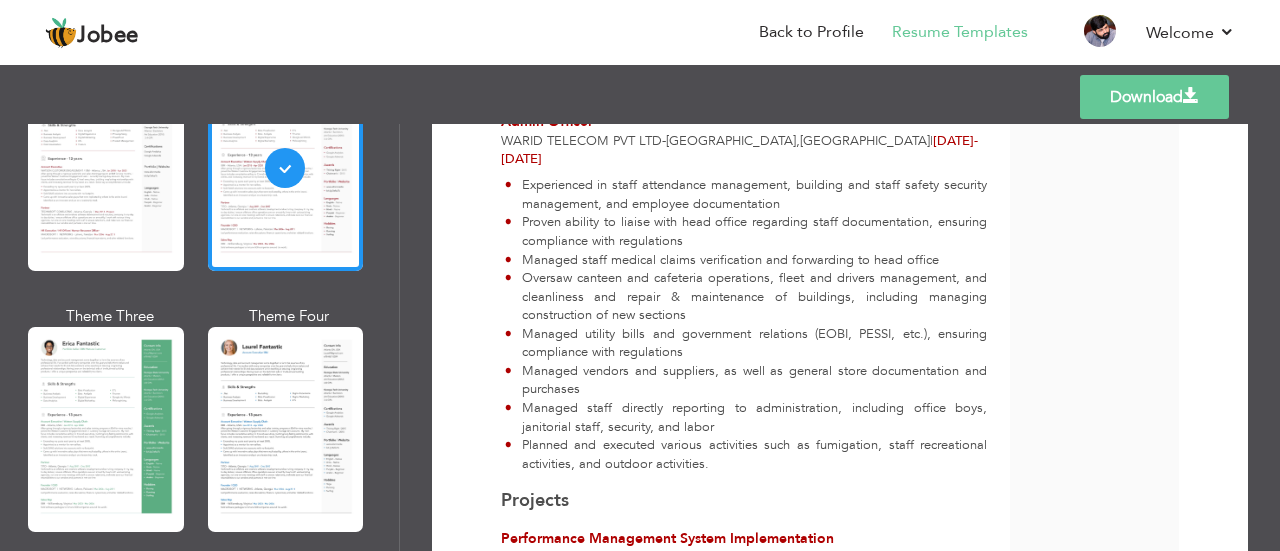 scroll, scrollTop: 4521, scrollLeft: 0, axis: vertical 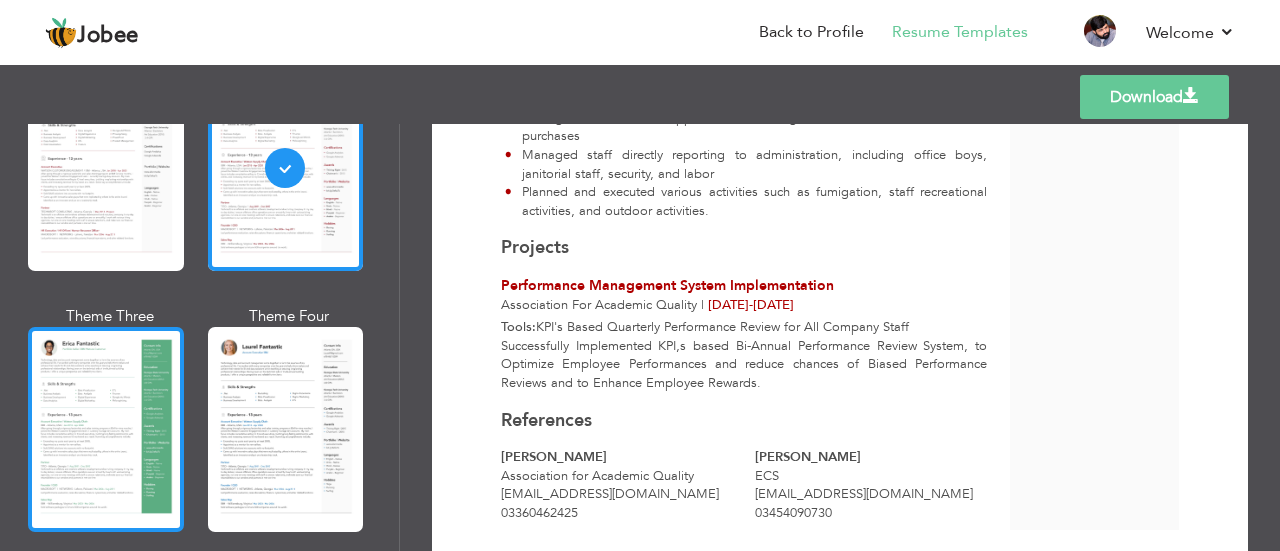 click at bounding box center (106, 429) 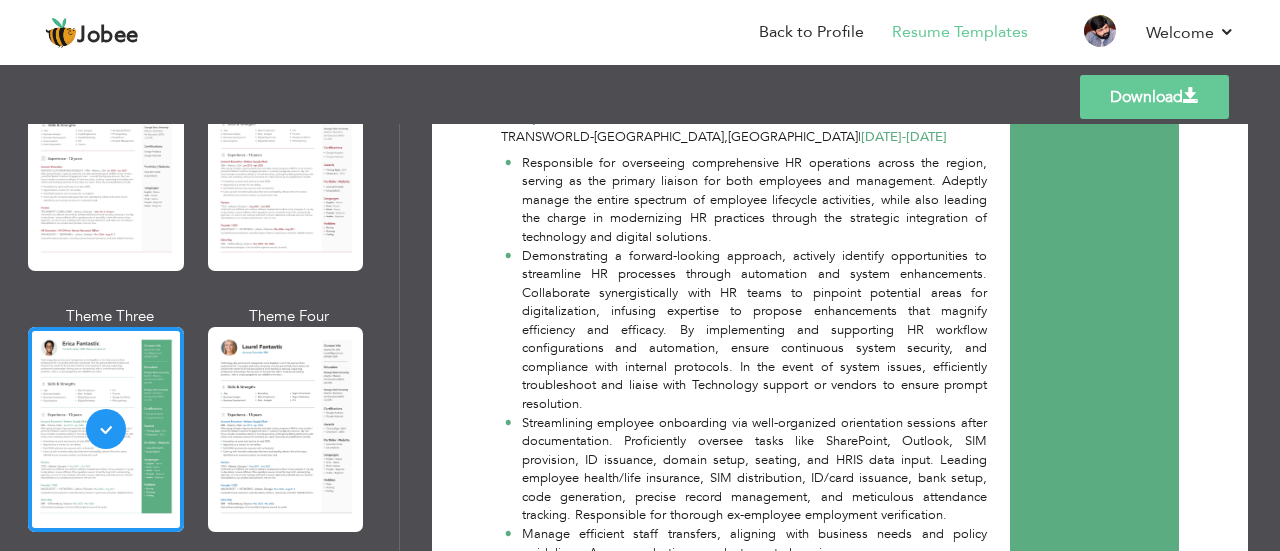 scroll, scrollTop: 2700, scrollLeft: 0, axis: vertical 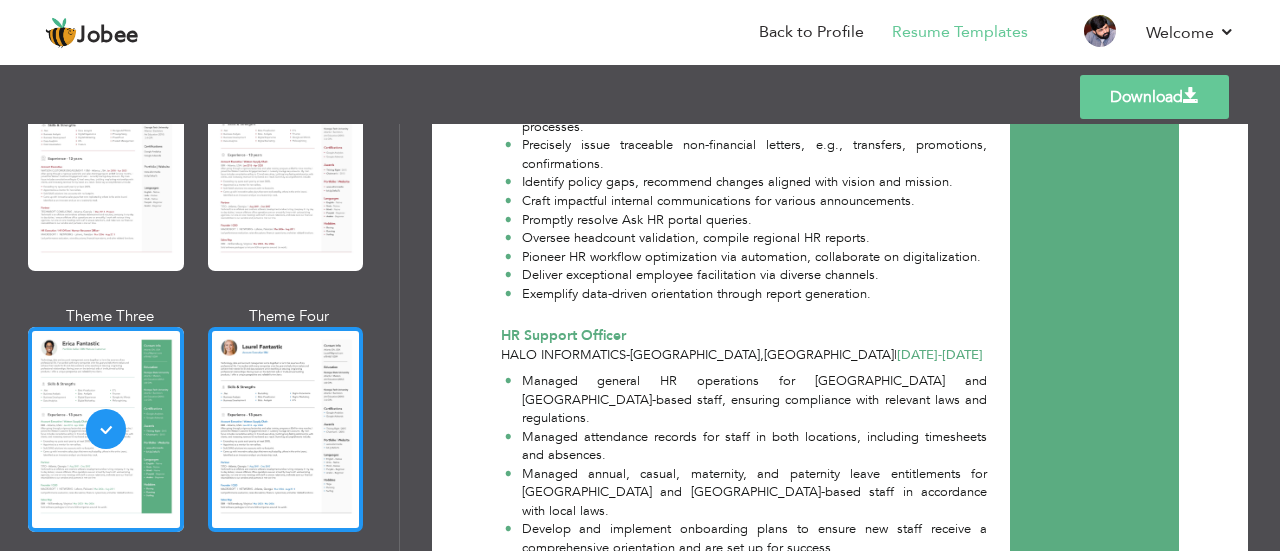 click at bounding box center (286, 429) 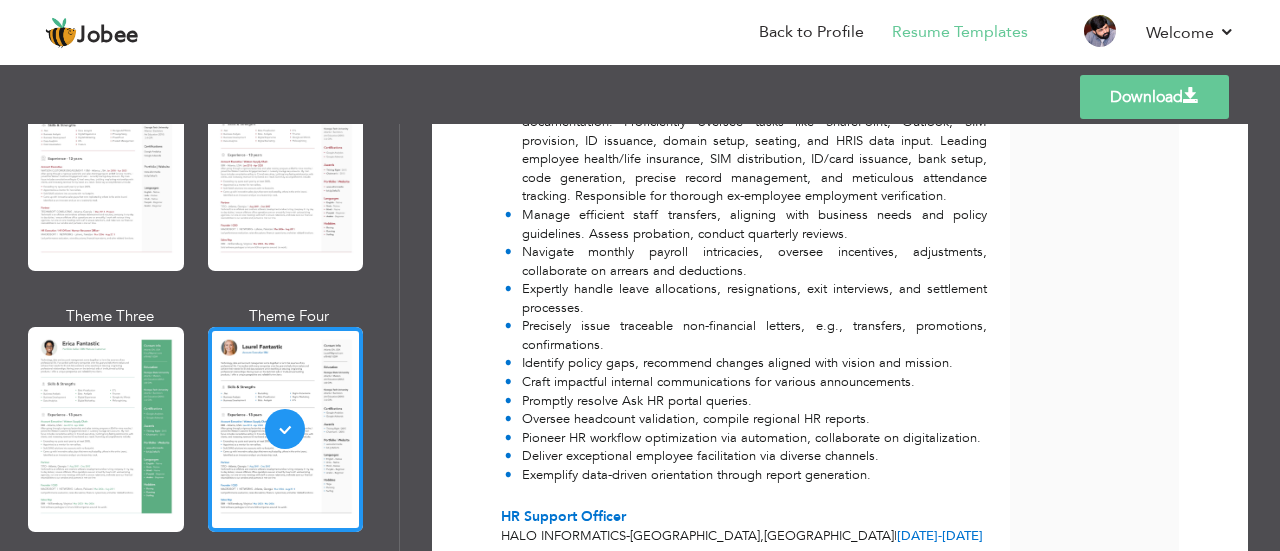 scroll, scrollTop: 2800, scrollLeft: 0, axis: vertical 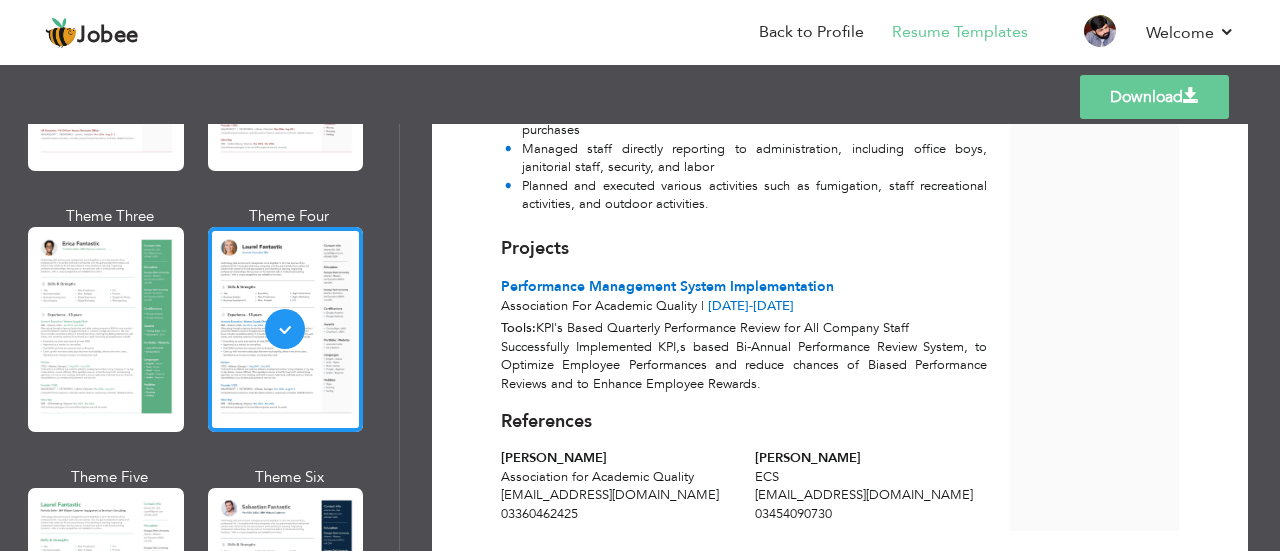 click on "Download" at bounding box center (1154, 97) 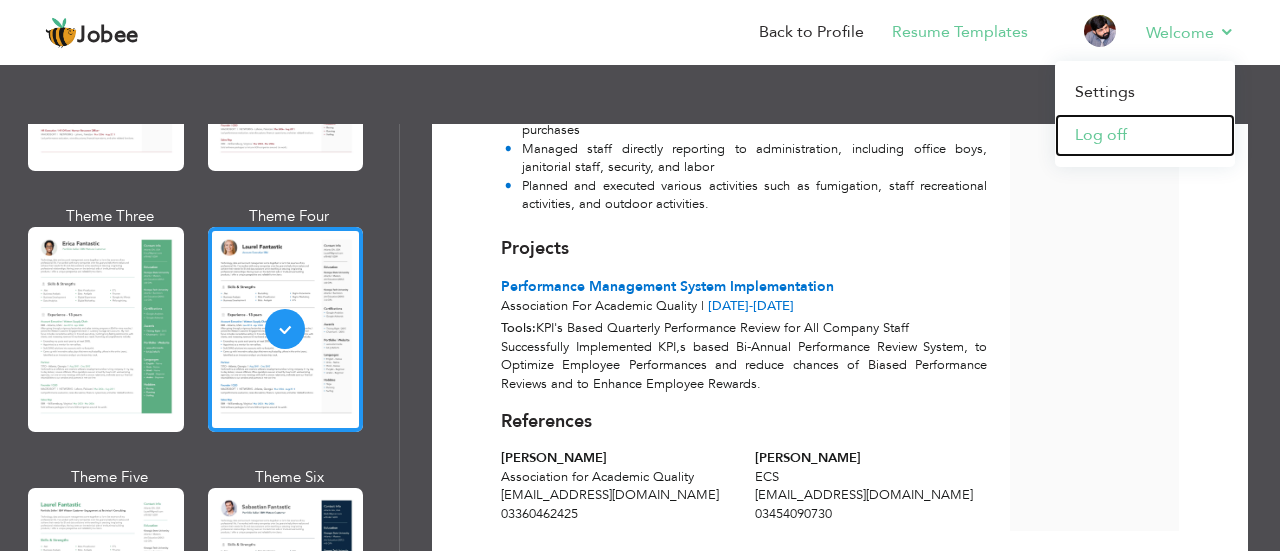 click on "Log off" at bounding box center [1145, 135] 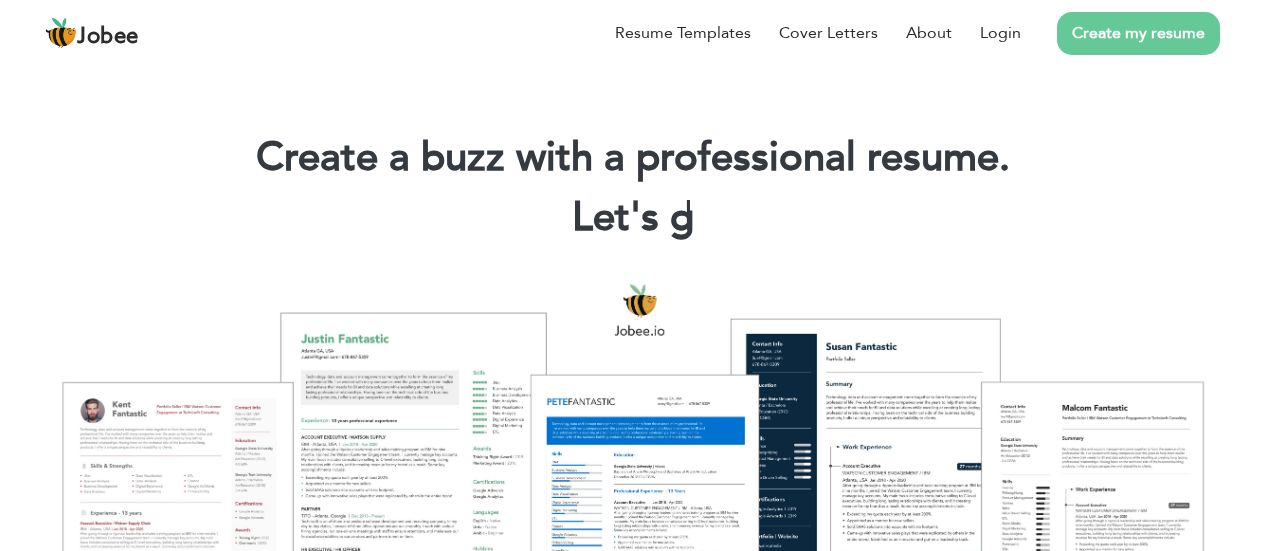scroll, scrollTop: 0, scrollLeft: 0, axis: both 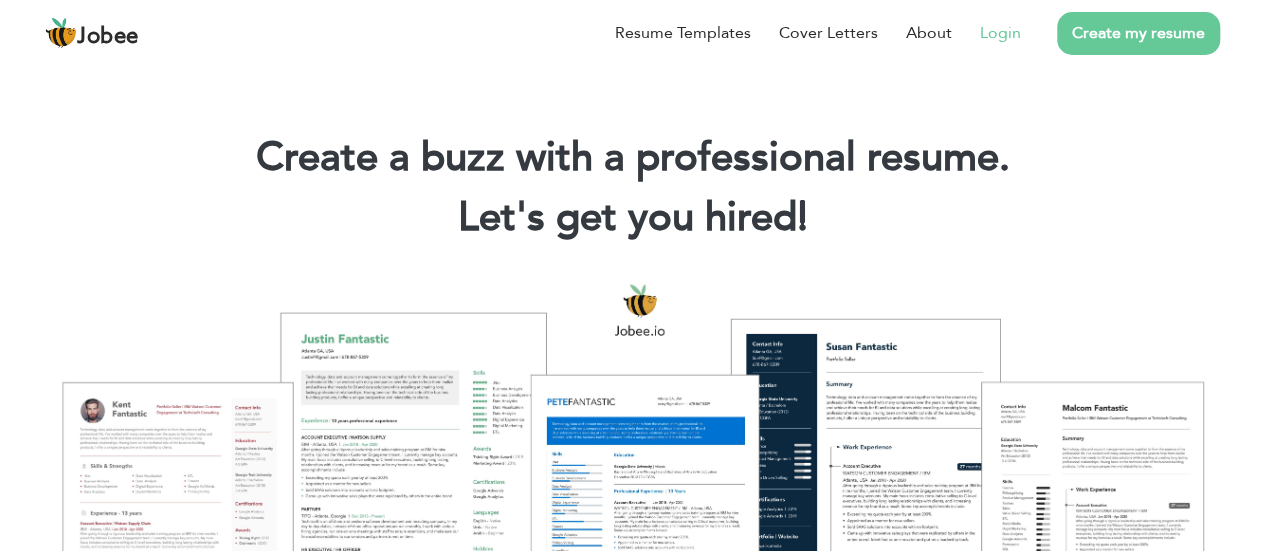 click on "Login" at bounding box center (1000, 33) 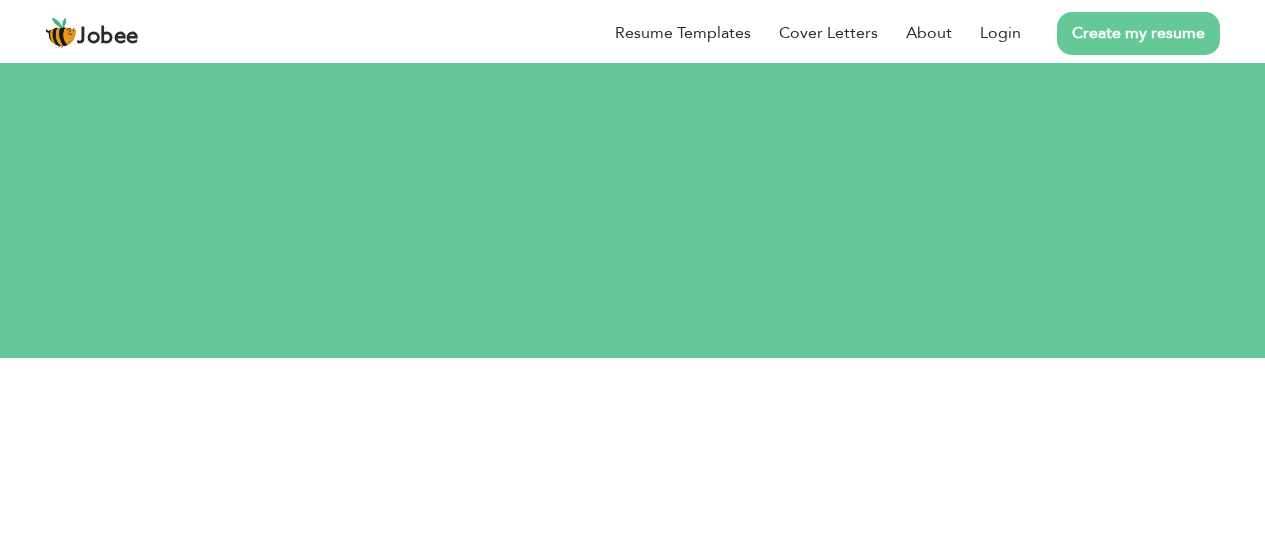 scroll, scrollTop: 0, scrollLeft: 0, axis: both 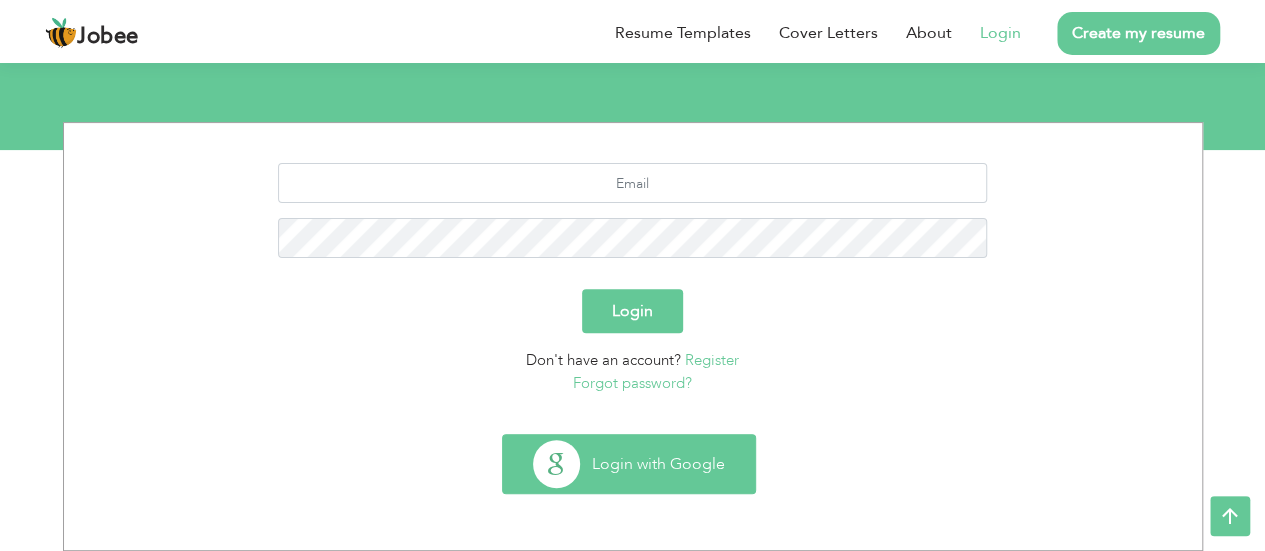 click on "Login with Google" at bounding box center [629, 464] 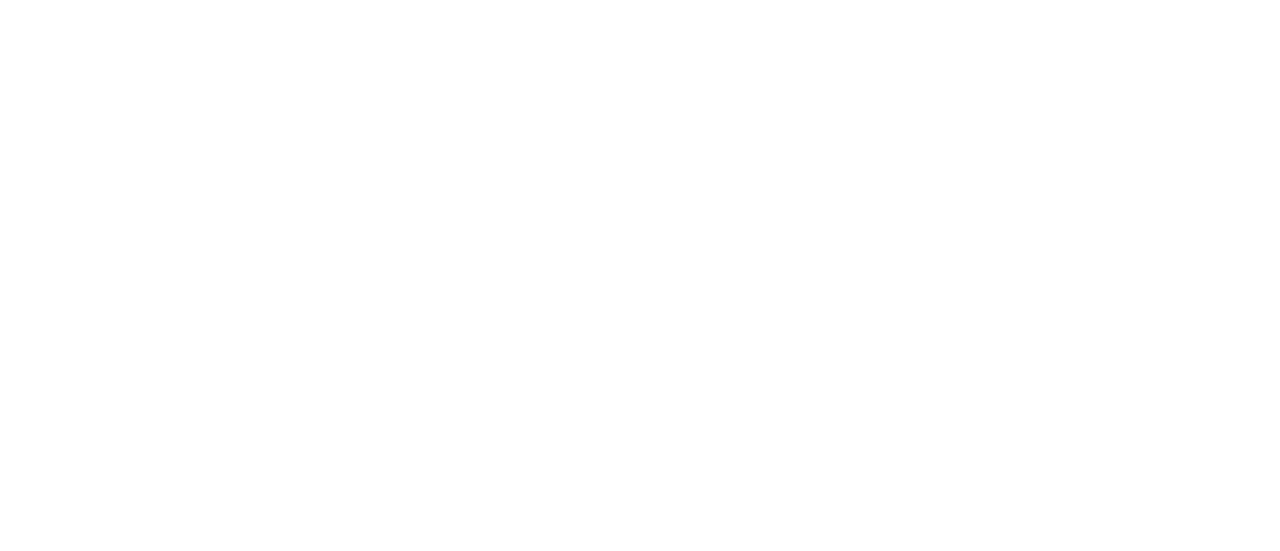 scroll, scrollTop: 0, scrollLeft: 0, axis: both 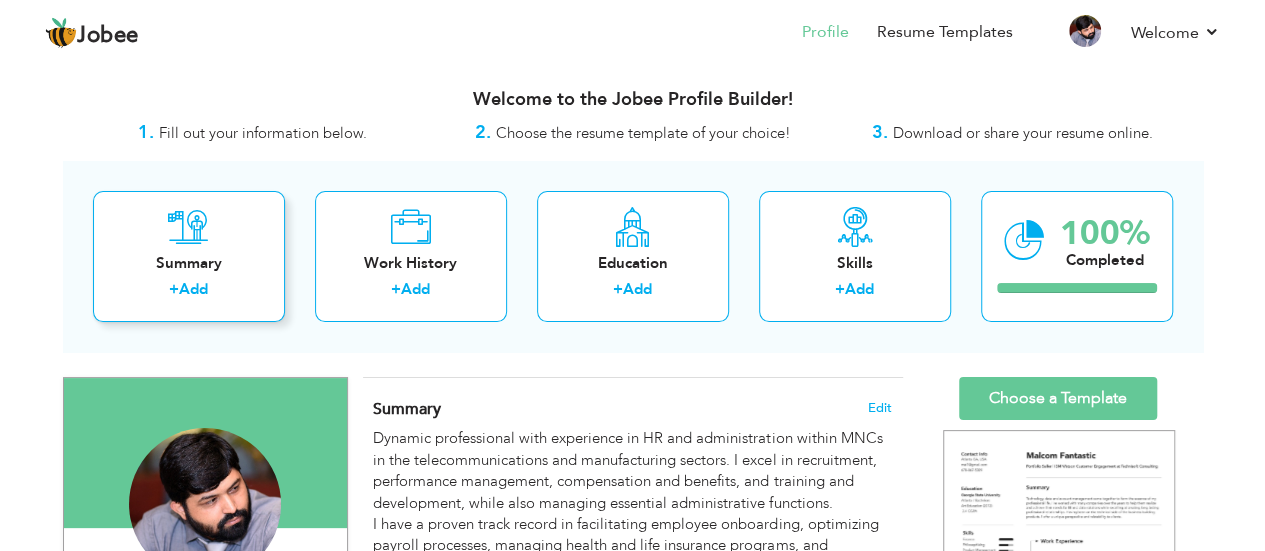 click on "Summary
+  Add" at bounding box center [189, 256] 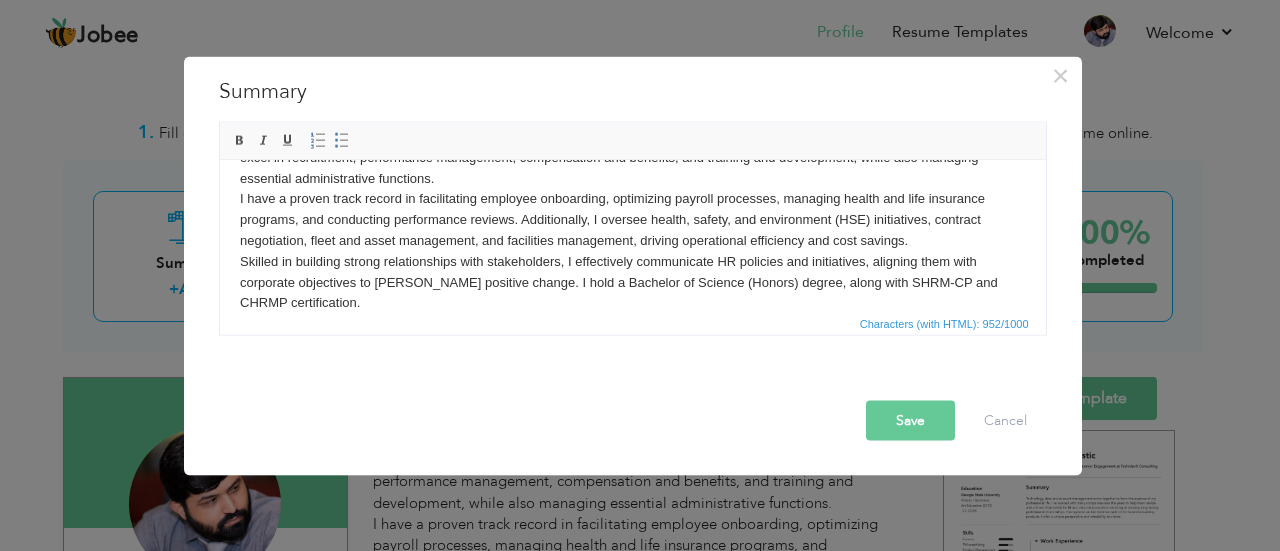 scroll, scrollTop: 77, scrollLeft: 0, axis: vertical 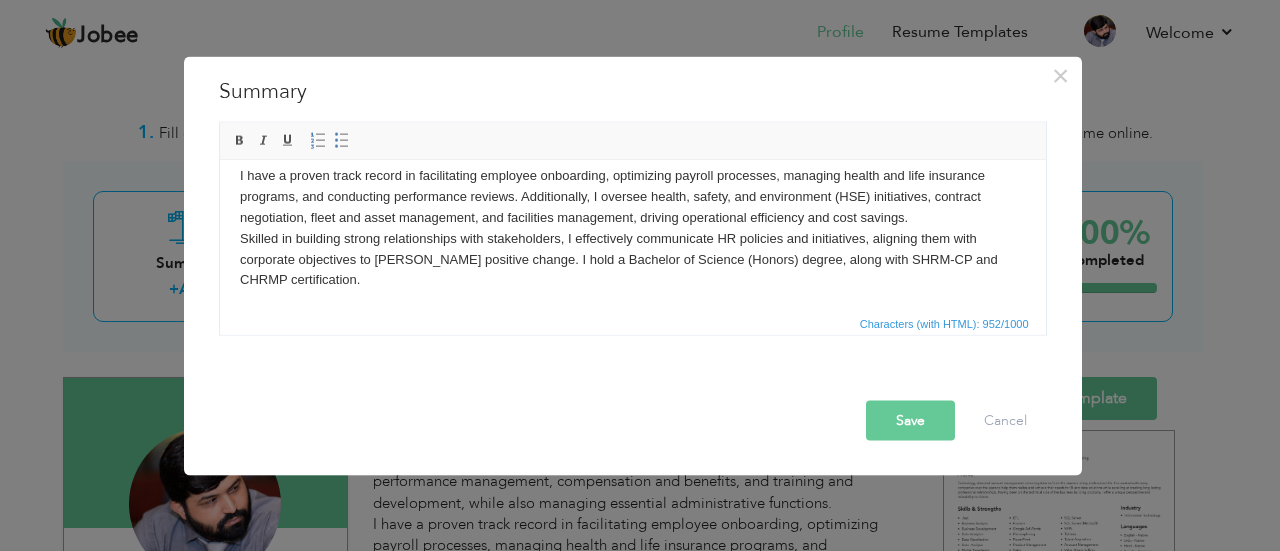 click on "Save" at bounding box center (910, 420) 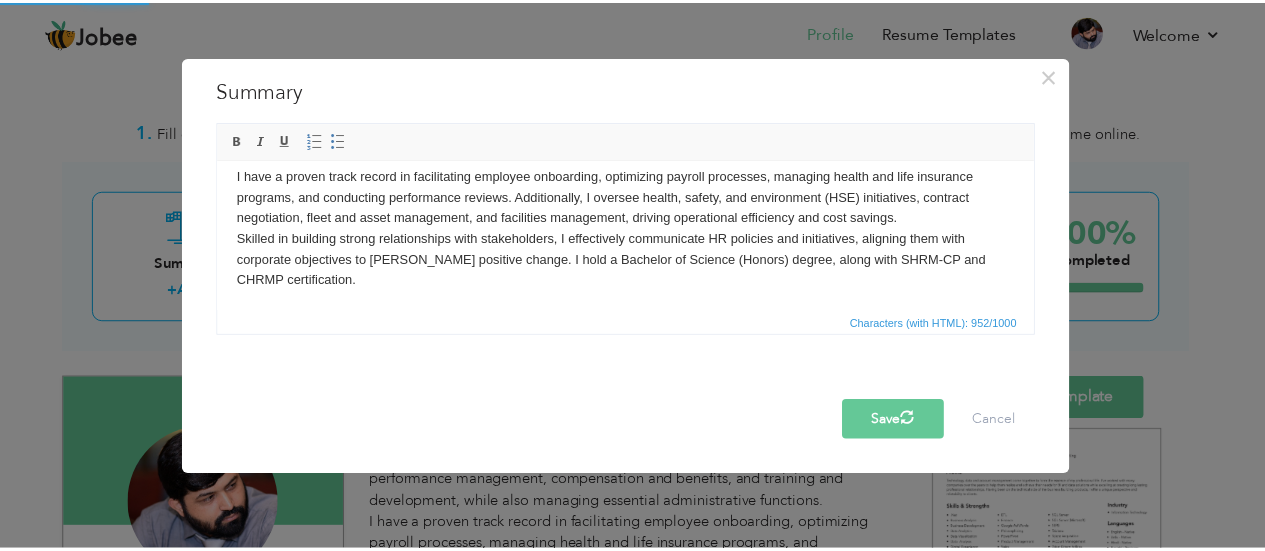 scroll, scrollTop: 0, scrollLeft: 0, axis: both 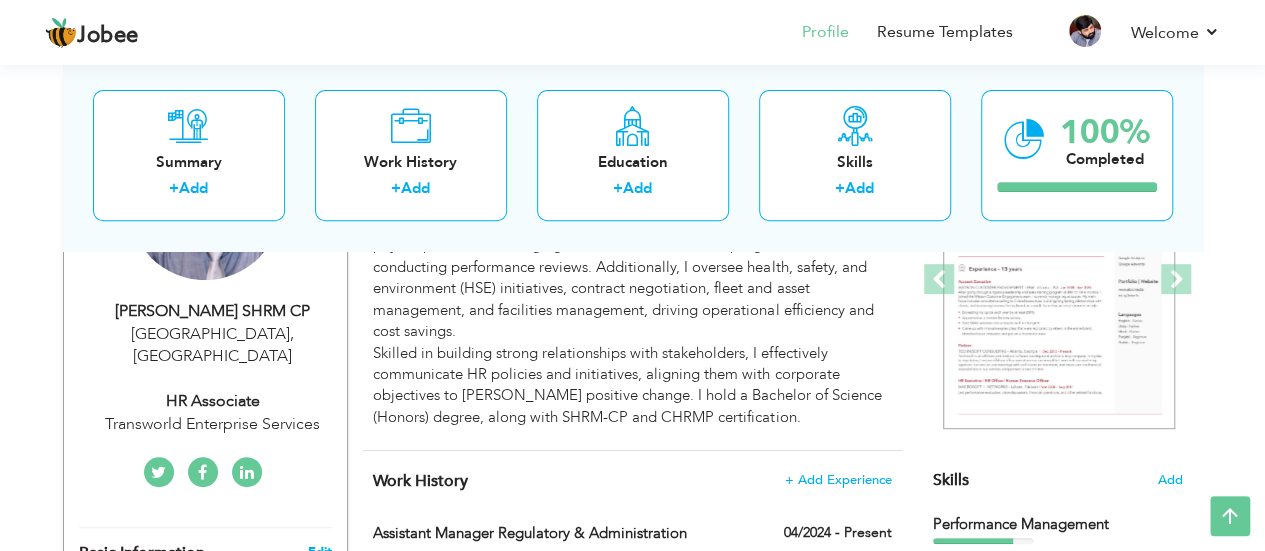 click on "Edit" at bounding box center (319, 552) 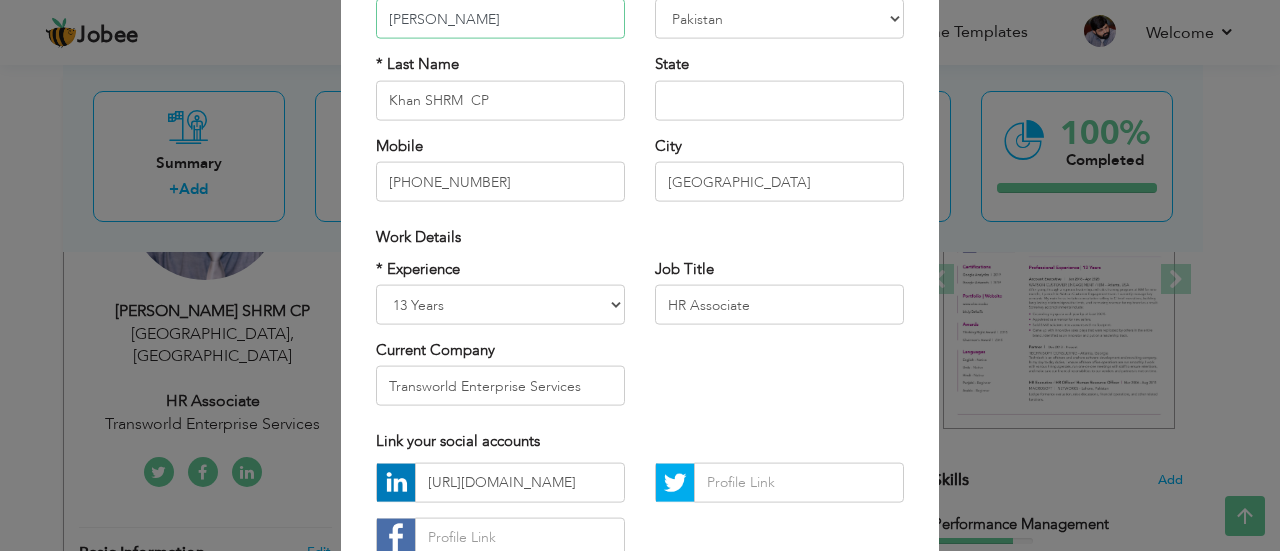 scroll, scrollTop: 300, scrollLeft: 0, axis: vertical 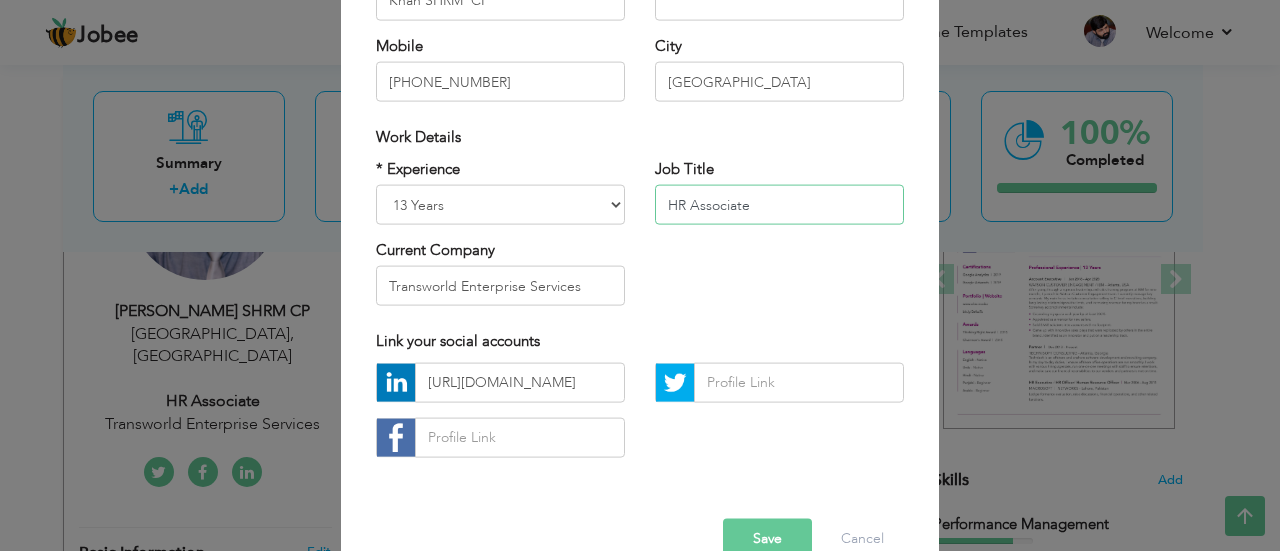 drag, startPoint x: 756, startPoint y: 206, endPoint x: 612, endPoint y: 199, distance: 144.17004 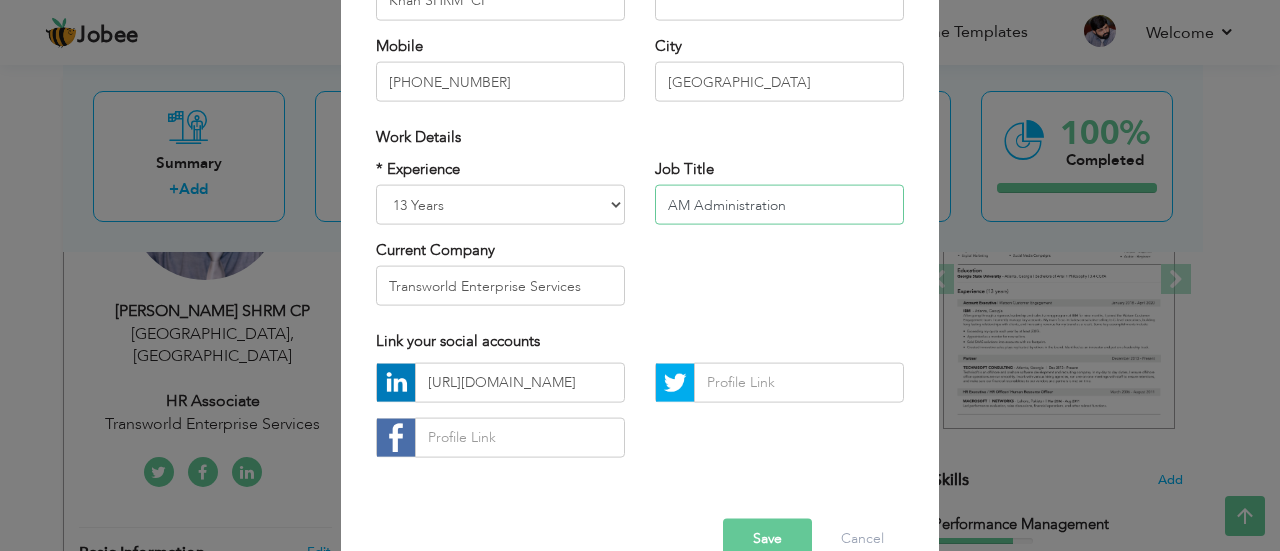type on "AM Administration" 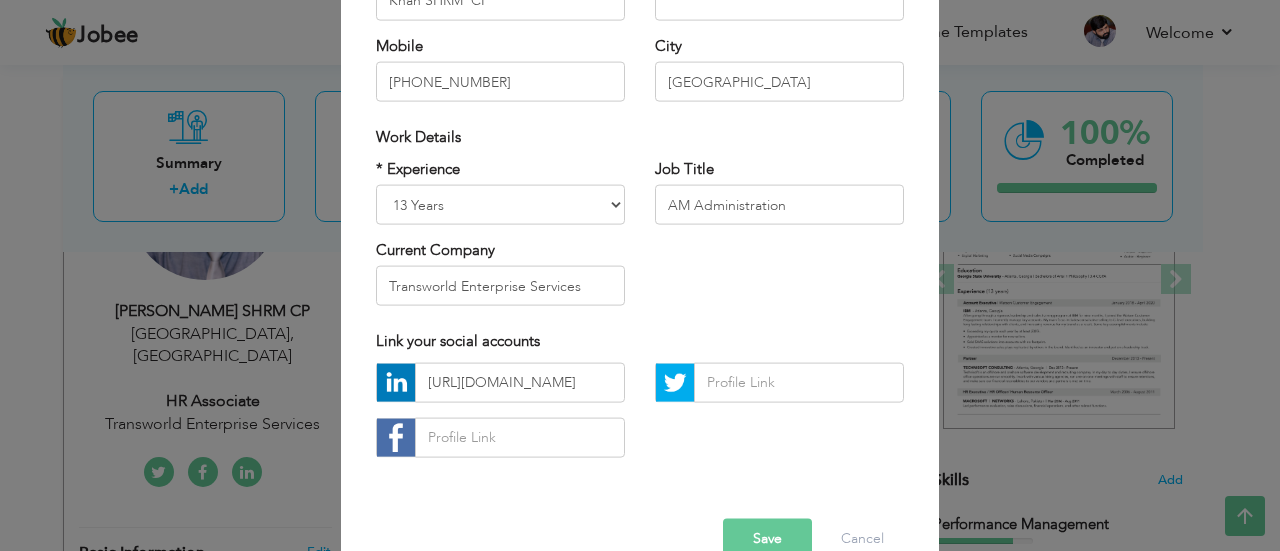 click on "* Experience
Entry Level Less than 1 Year 1 Year 2 Years 3 Years 4 Years 5 Years 6 Years 7 Years 8 Years 9 Years 10 Years 11 Years 12 Years 13 Years 14 Years 15 Years 16 Years 17 Years 18 Years 19 Years 20 Years 21 Years 22 Years 23 Years 24 Years 25 Years 26 Years 27 Years 28 Years 29 Years 30 Years 31 Years 32 Years 33 Years 34 Years 35 Years More than 35 Years
Current Company
Transworld Enterprise Services" at bounding box center (640, 239) 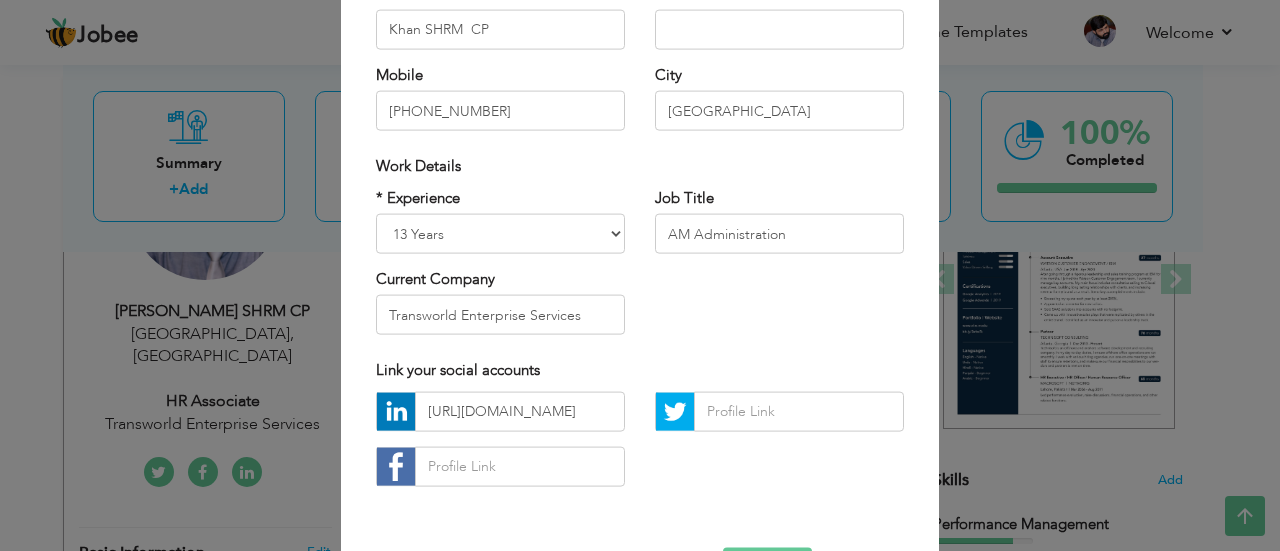 scroll, scrollTop: 242, scrollLeft: 0, axis: vertical 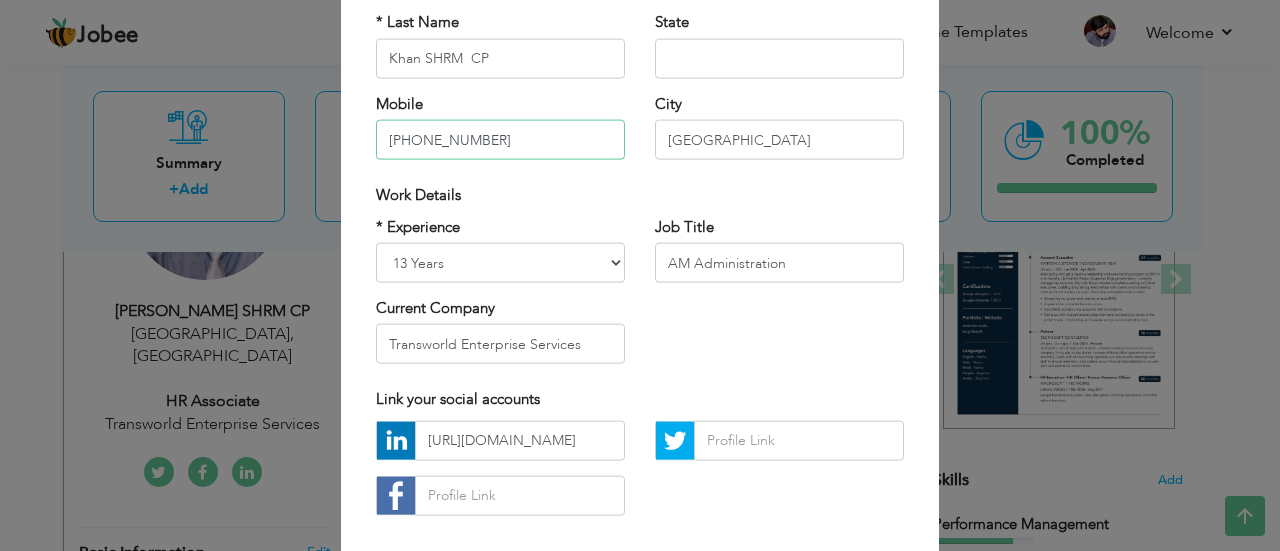 click on "+3414222304" at bounding box center (500, 140) 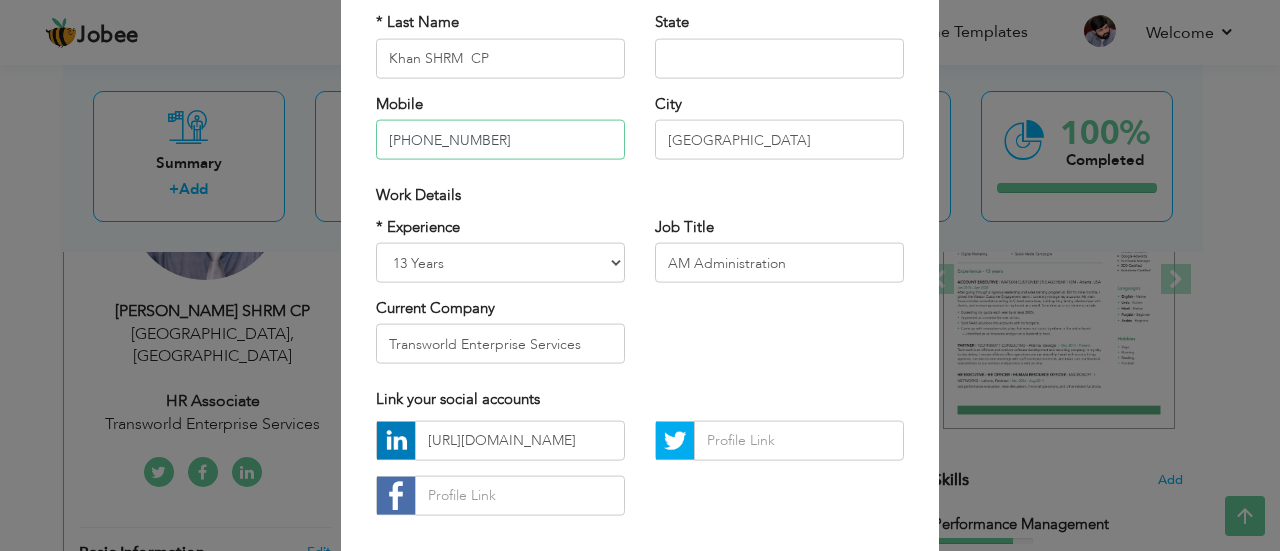 click on "+3224538406" at bounding box center [500, 140] 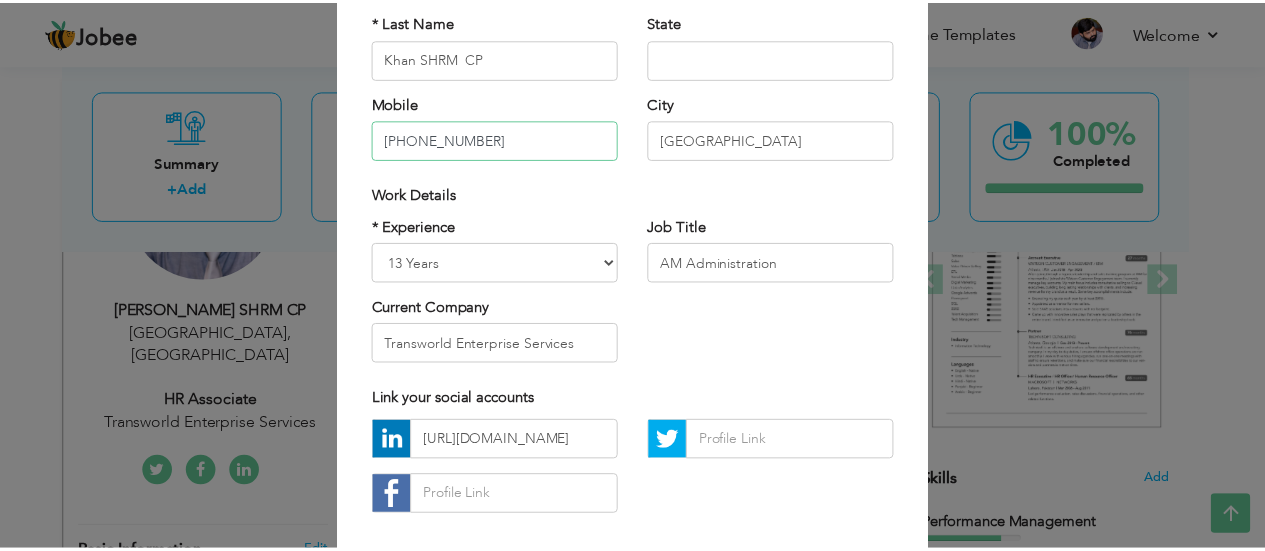 scroll, scrollTop: 342, scrollLeft: 0, axis: vertical 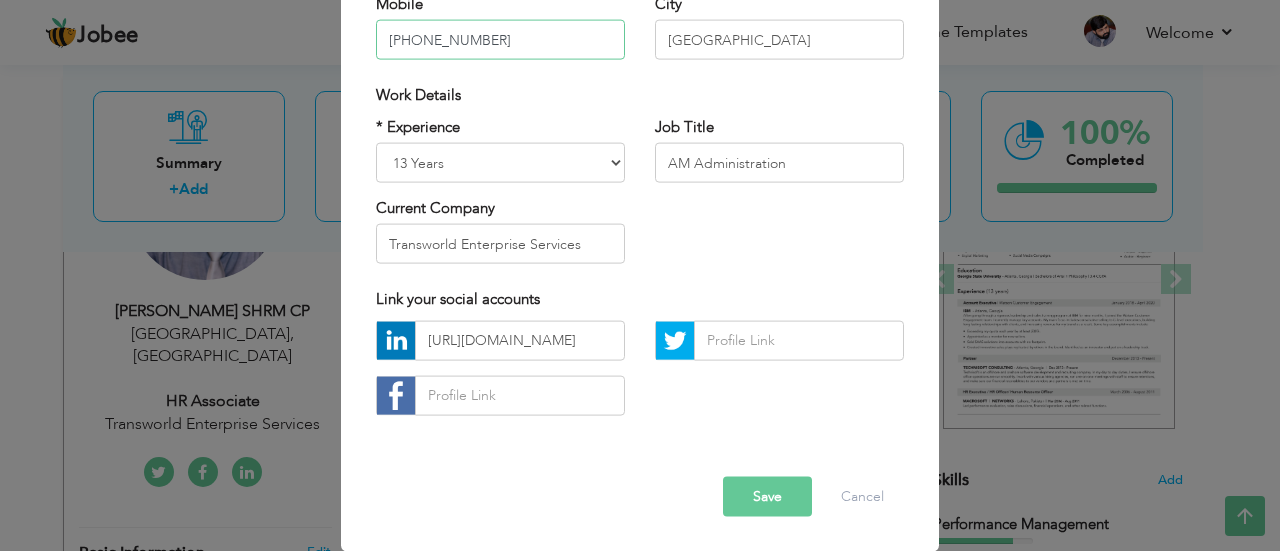 type on "[PHONE_NUMBER]" 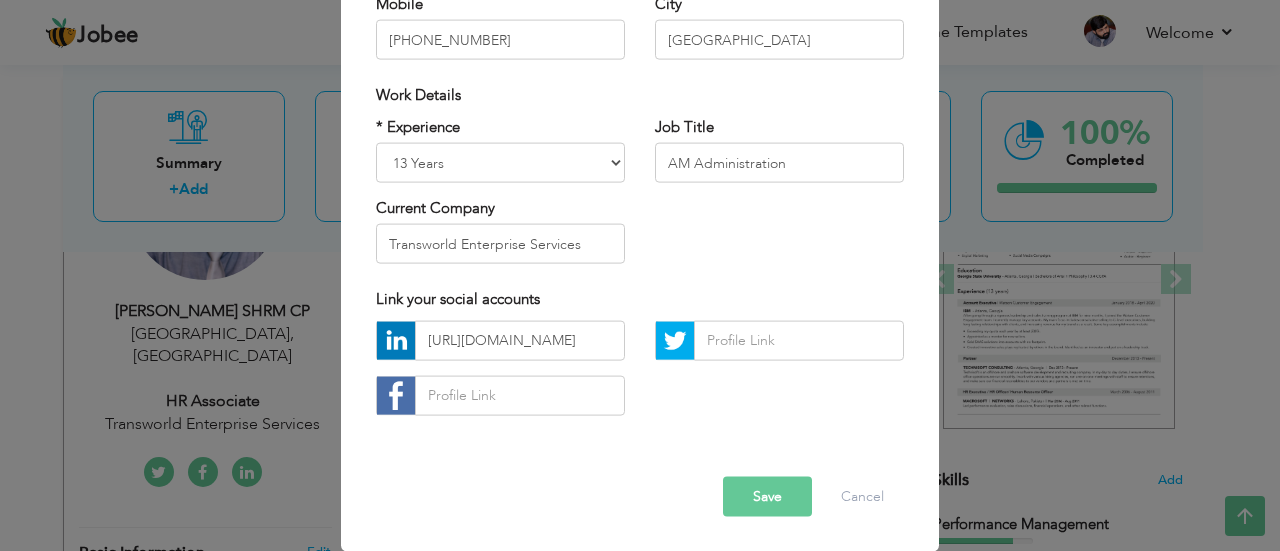 click on "Save" at bounding box center (767, 496) 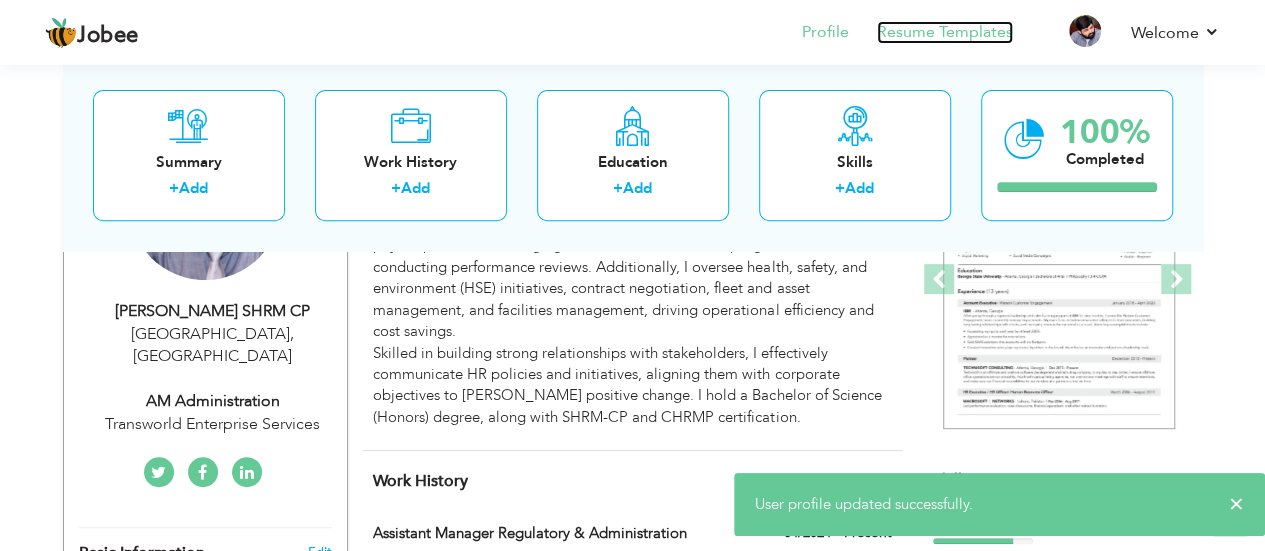 click on "Resume Templates" at bounding box center (945, 32) 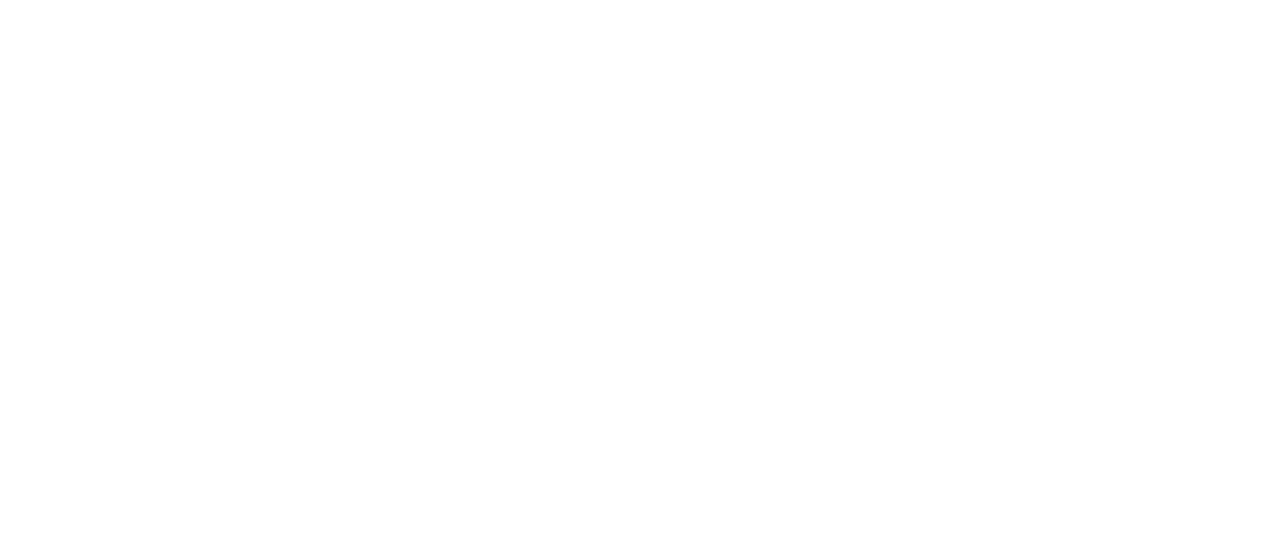 scroll, scrollTop: 0, scrollLeft: 0, axis: both 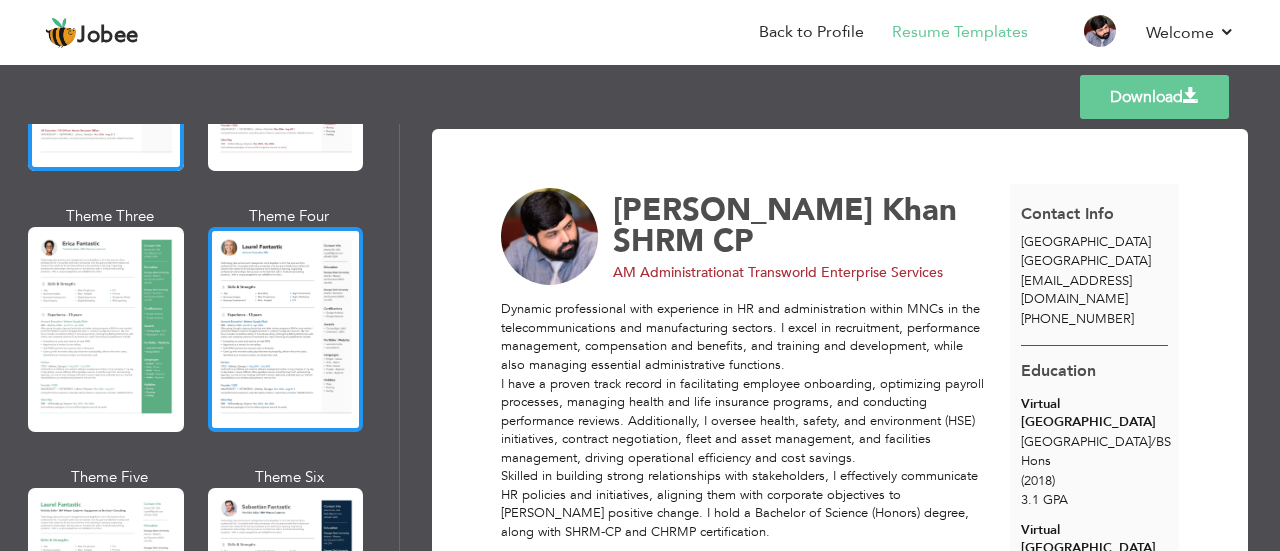 click at bounding box center [286, 329] 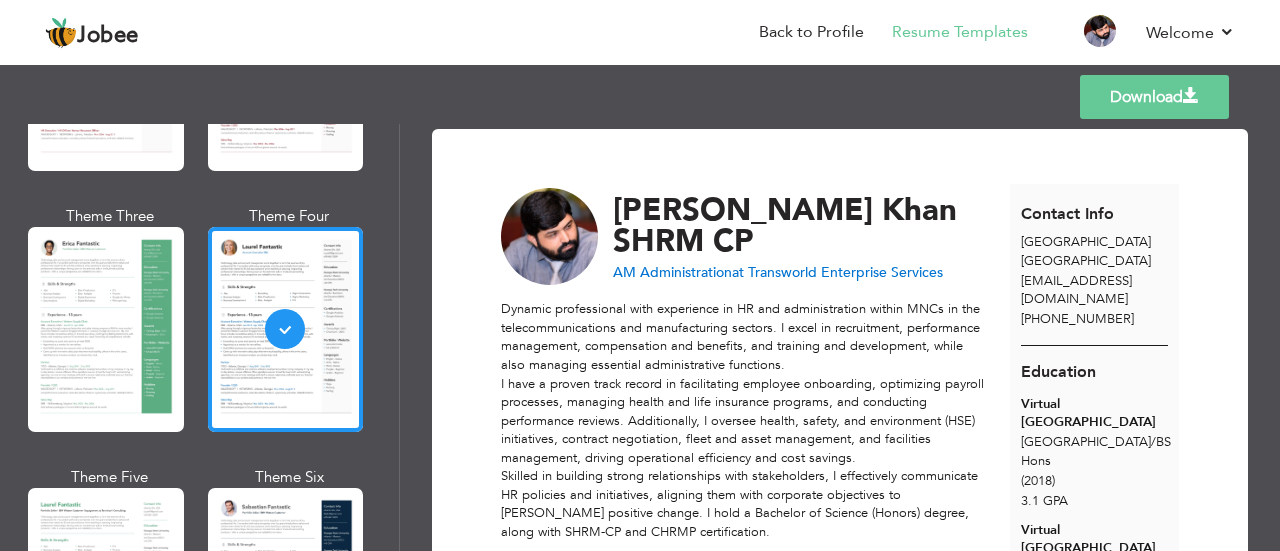 click at bounding box center (1191, 96) 